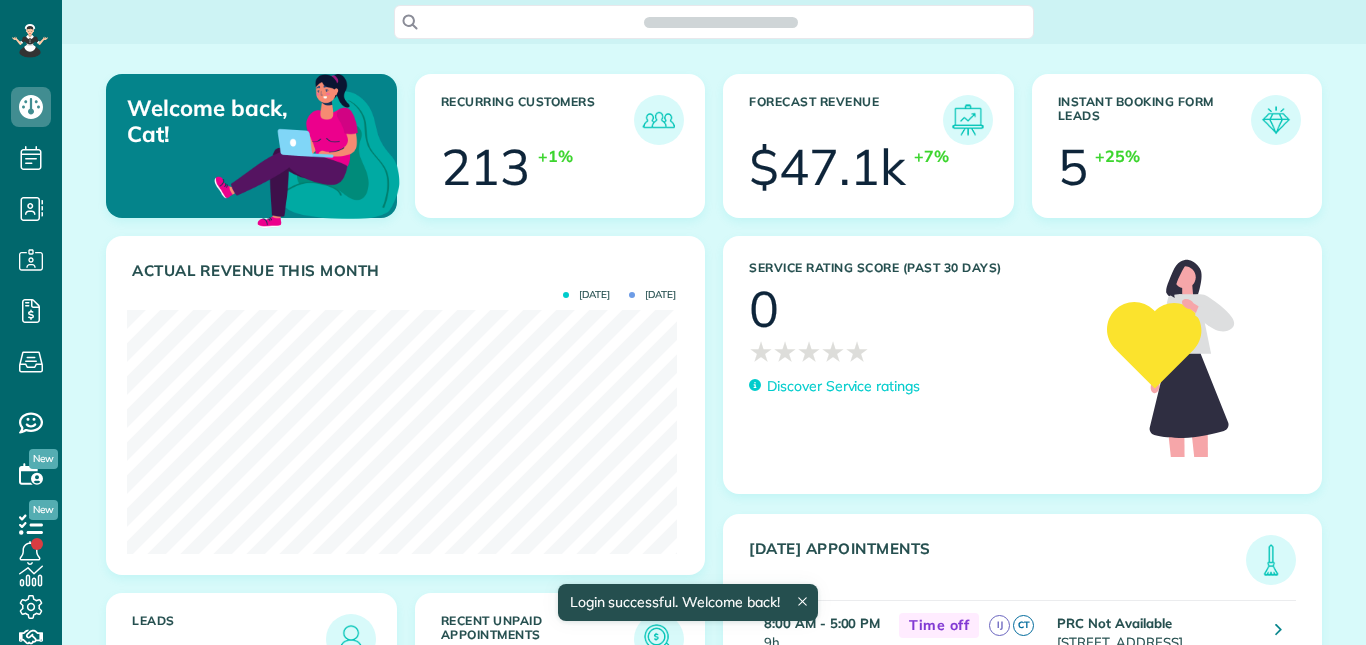 scroll, scrollTop: 0, scrollLeft: 0, axis: both 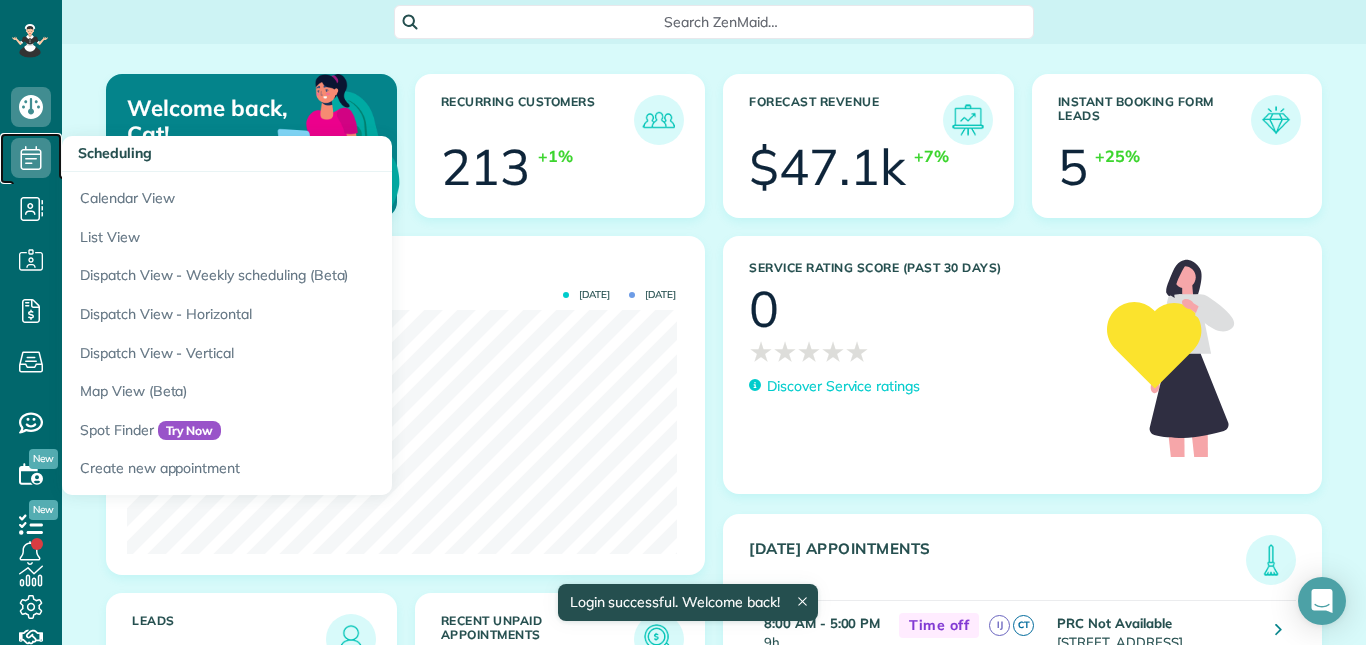 click 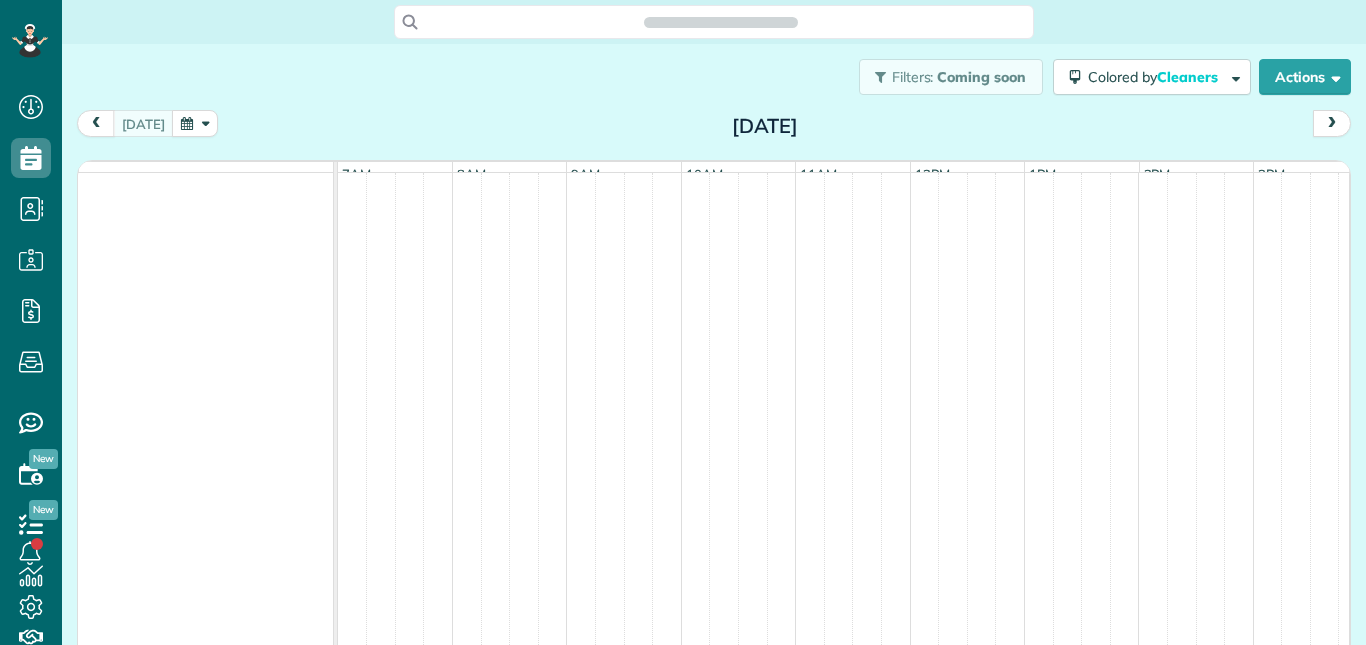 scroll, scrollTop: 0, scrollLeft: 0, axis: both 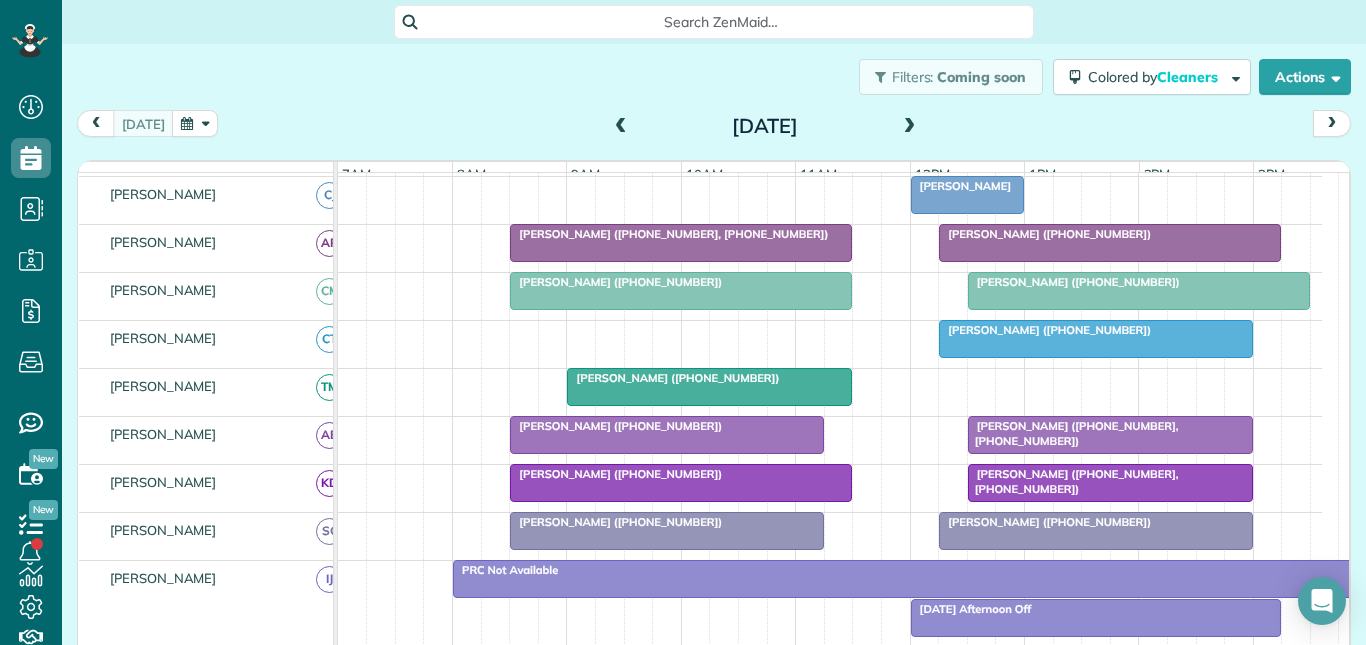 click at bounding box center (1110, 243) 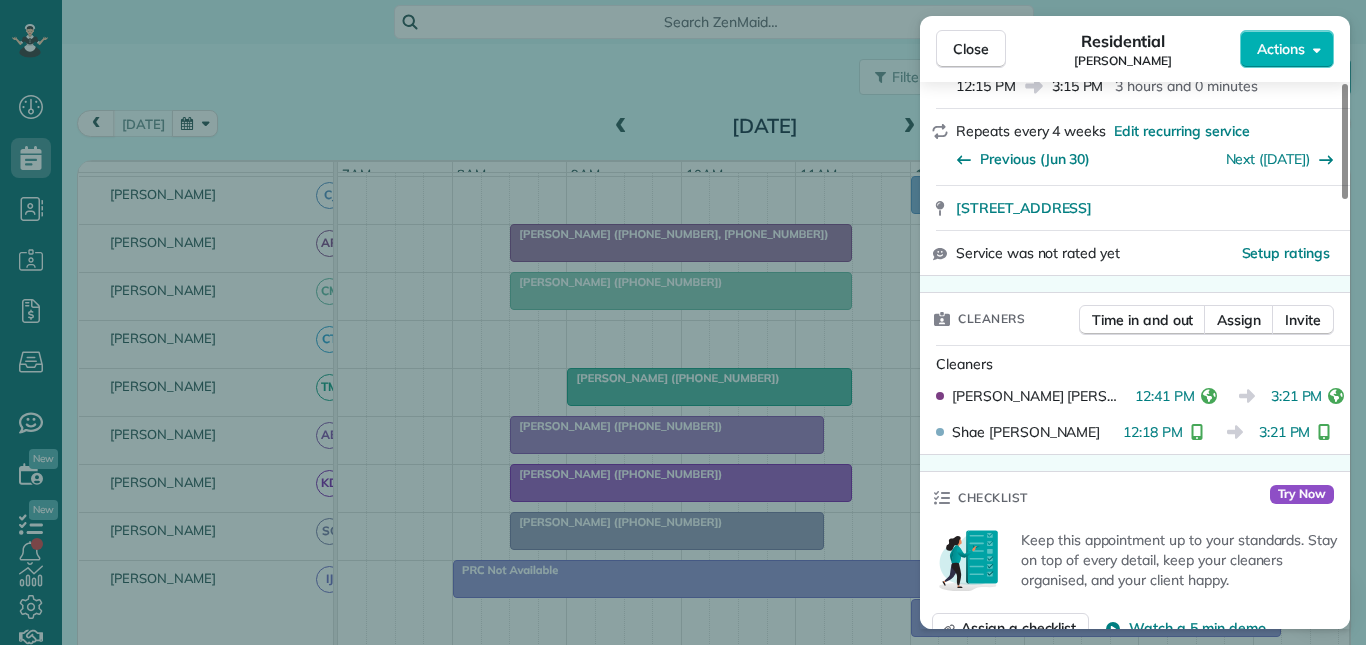 scroll, scrollTop: 400, scrollLeft: 0, axis: vertical 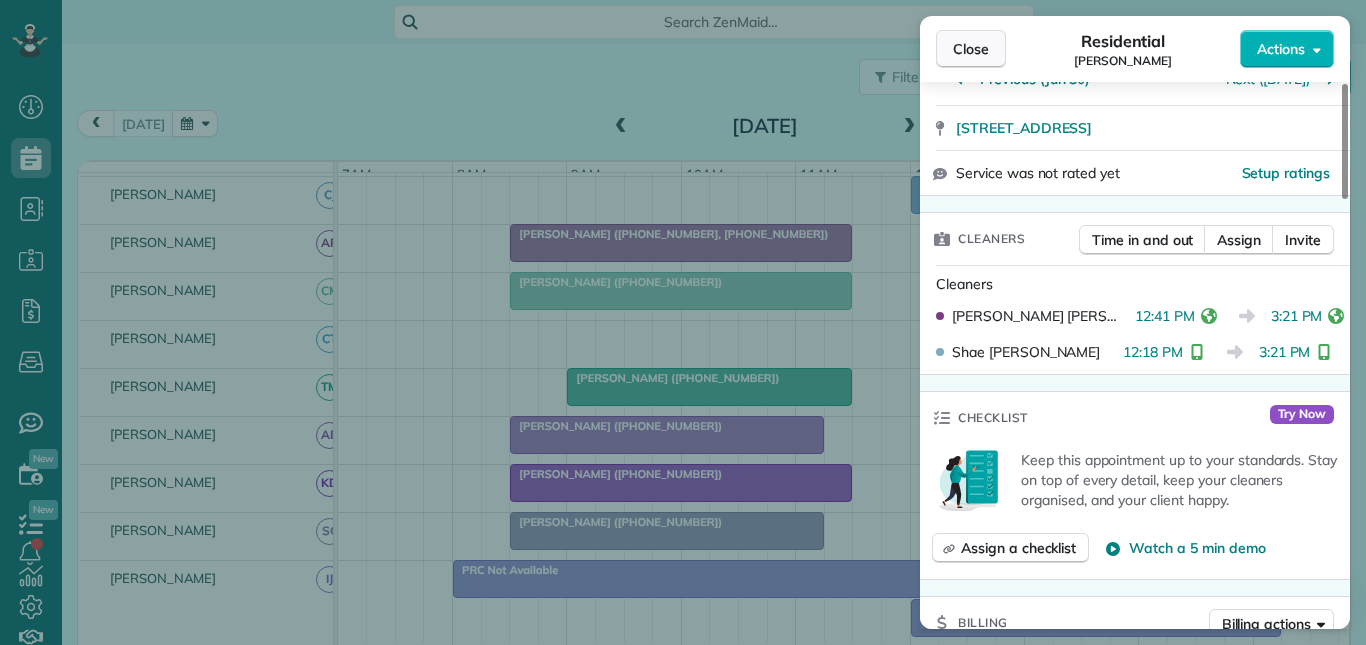 click on "Close" at bounding box center (971, 49) 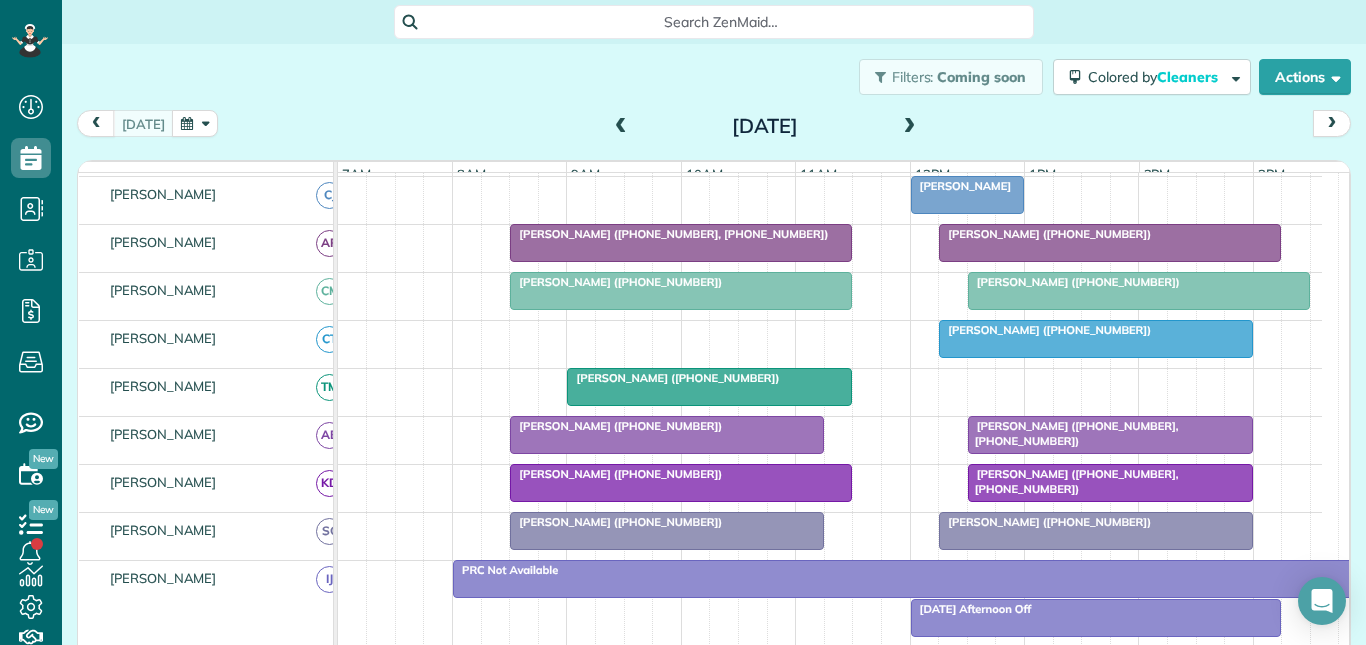 click at bounding box center [1139, 291] 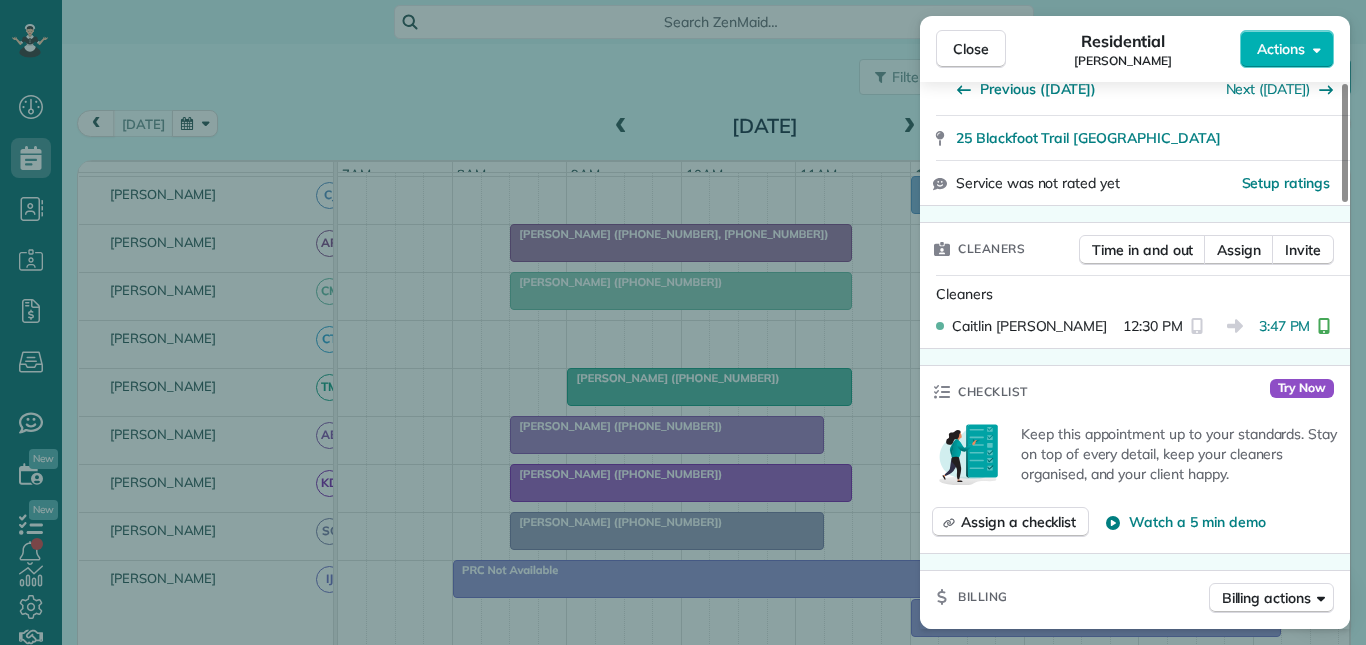 scroll, scrollTop: 400, scrollLeft: 0, axis: vertical 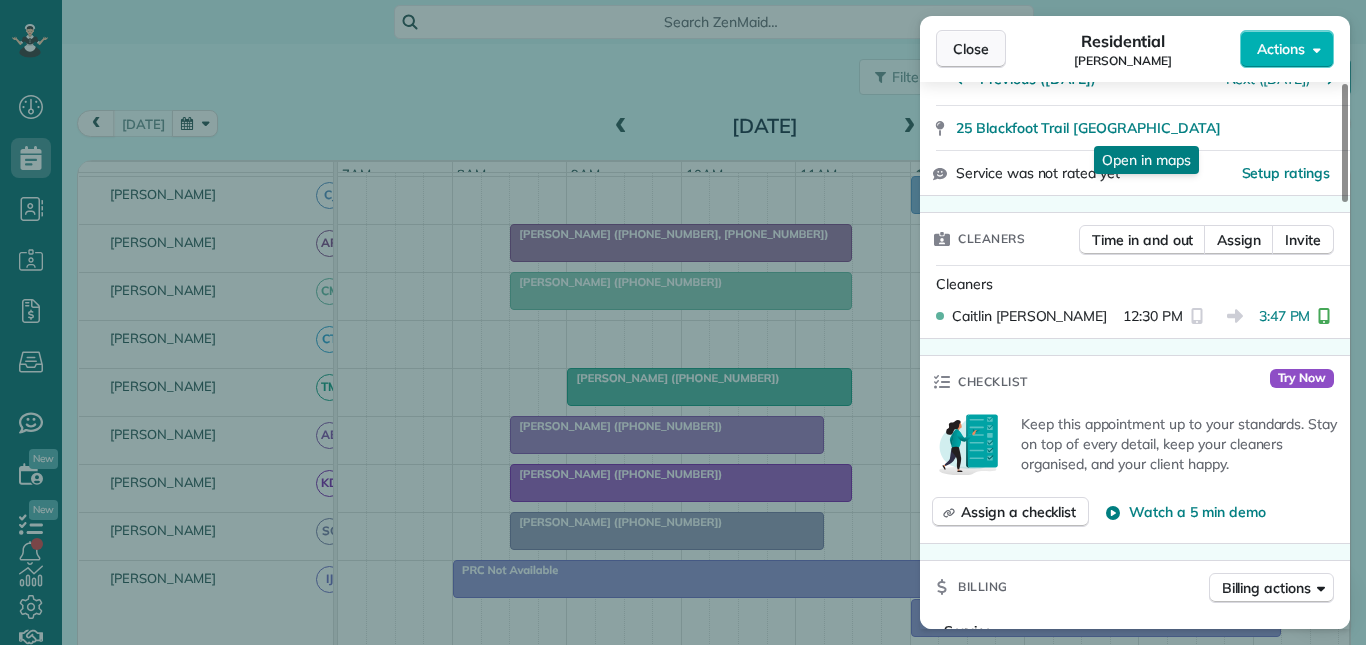 click on "Close" at bounding box center (971, 49) 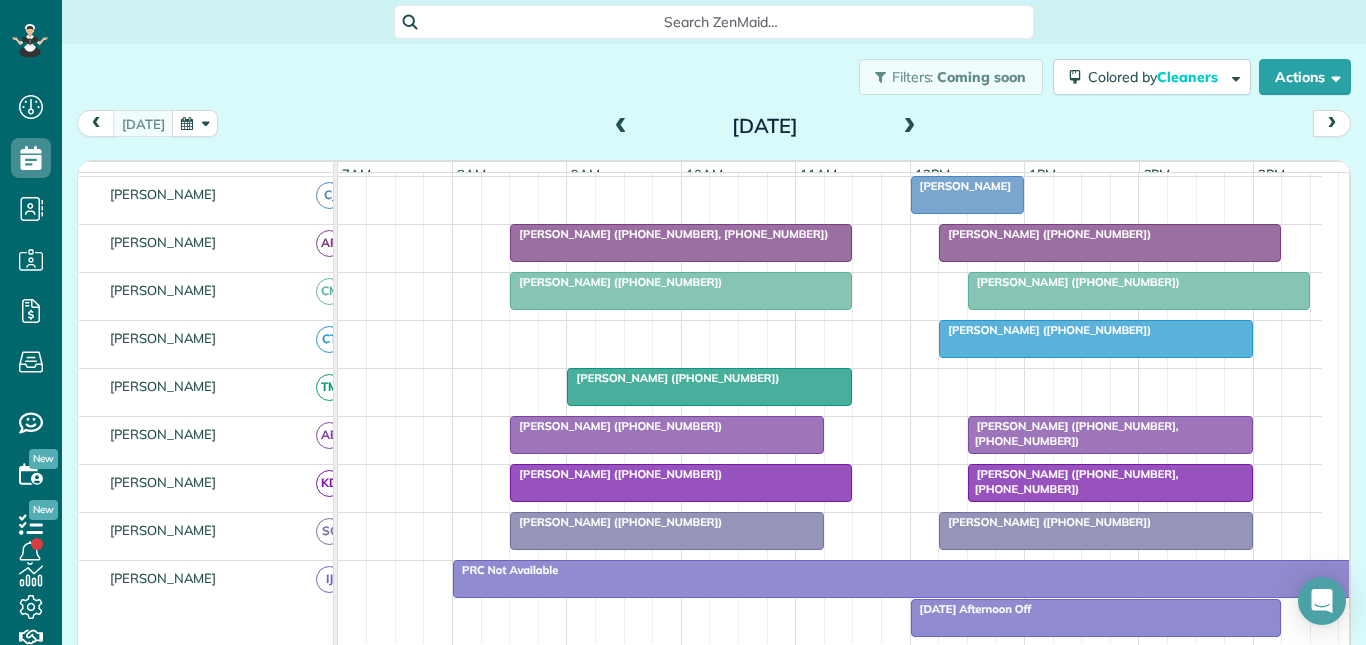 click on "[PERSON_NAME] ([PHONE_NUMBER])" at bounding box center [1045, 330] 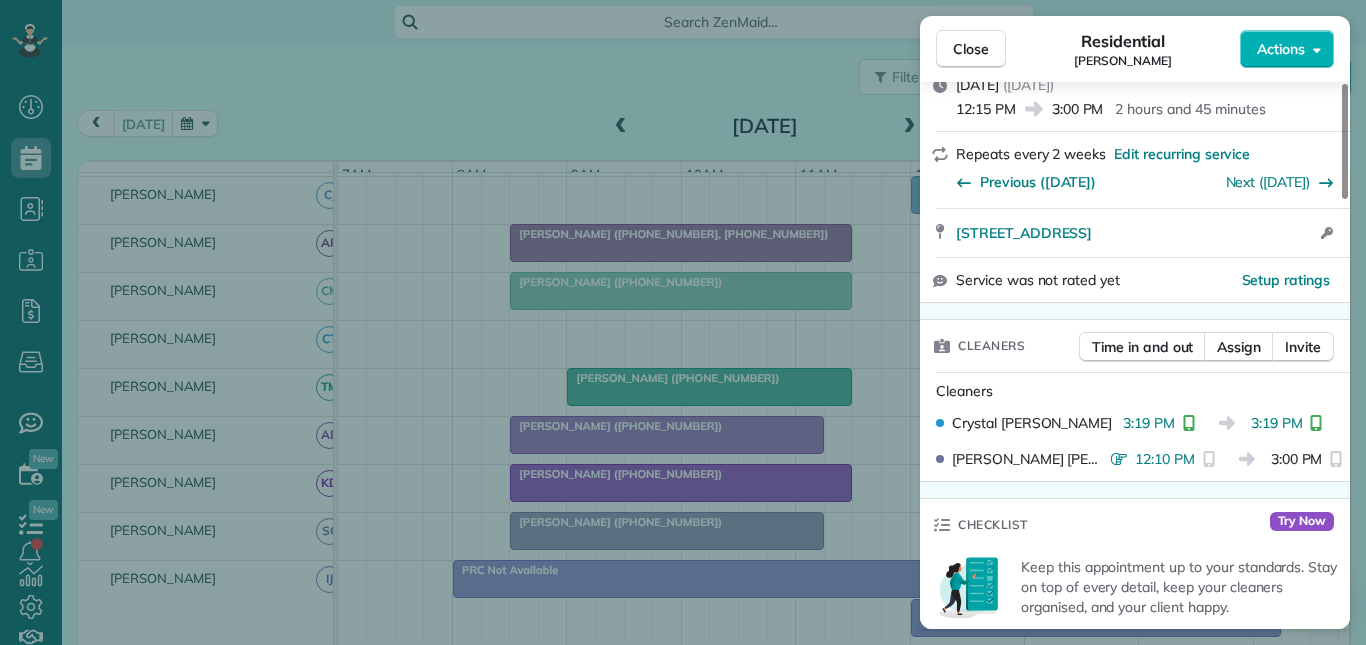 scroll, scrollTop: 300, scrollLeft: 0, axis: vertical 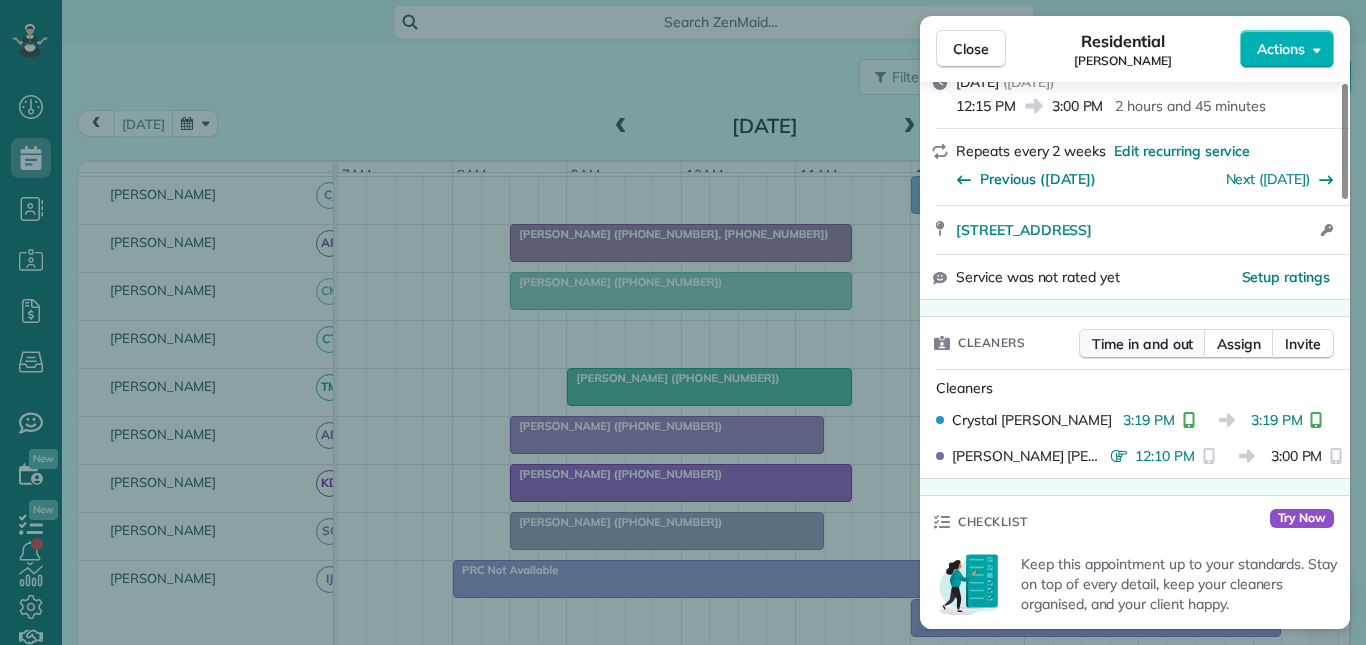 click on "Time in and out" at bounding box center [1142, 344] 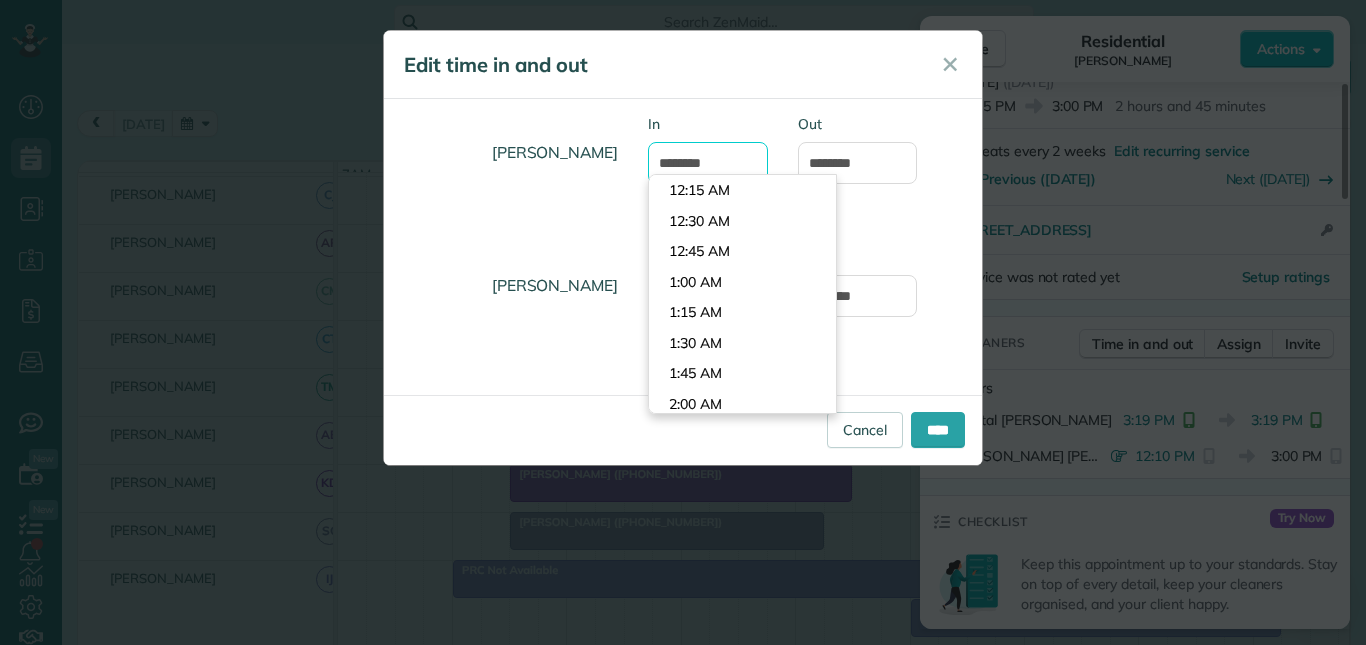 click on "*******" at bounding box center [708, 163] 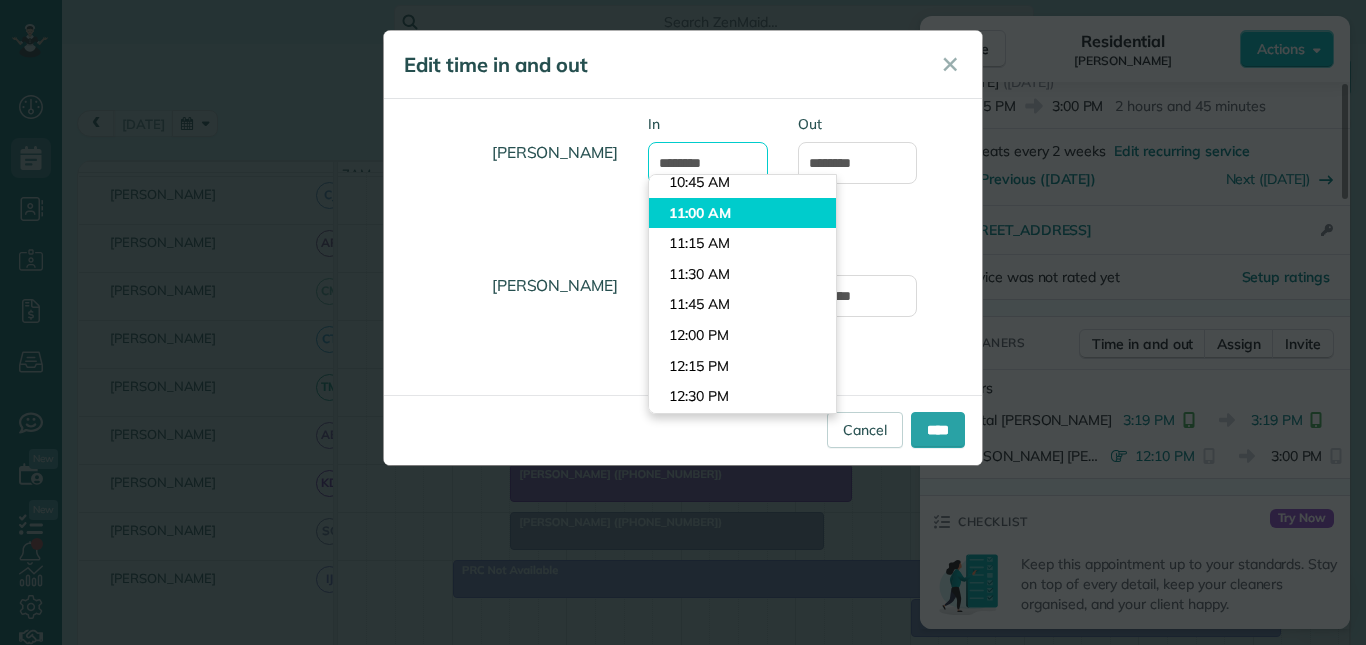 scroll, scrollTop: 1401, scrollLeft: 0, axis: vertical 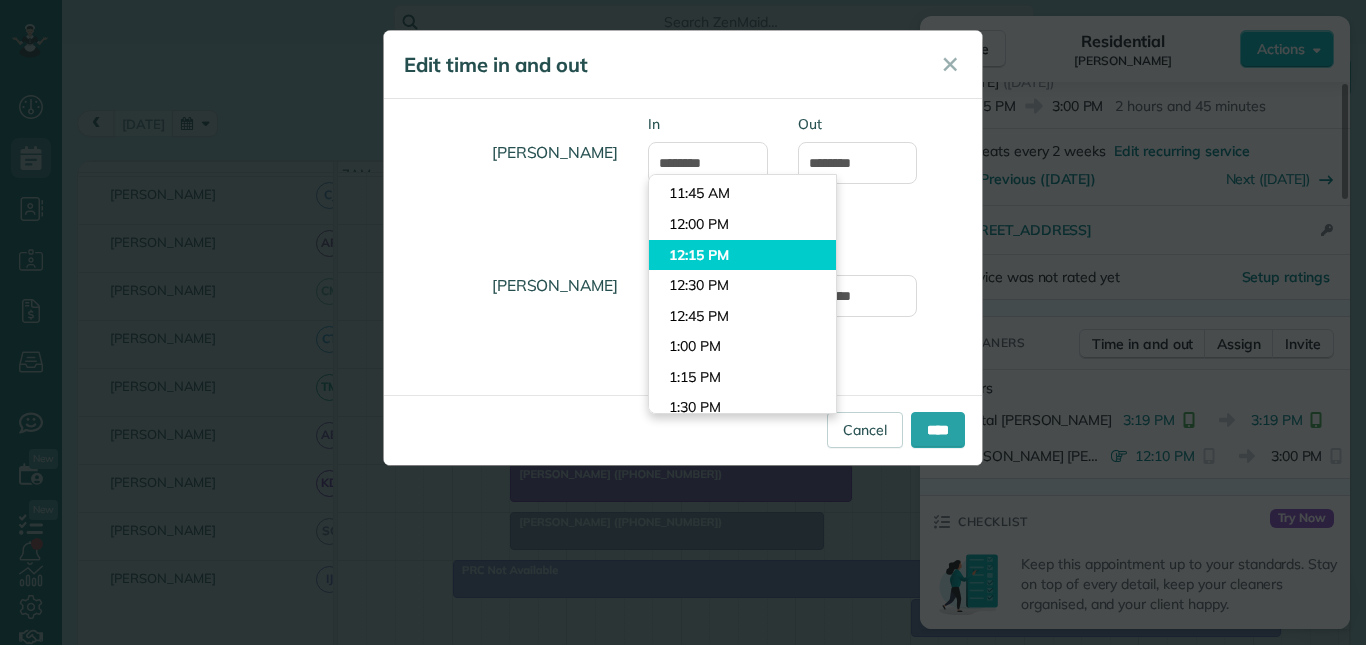 type on "********" 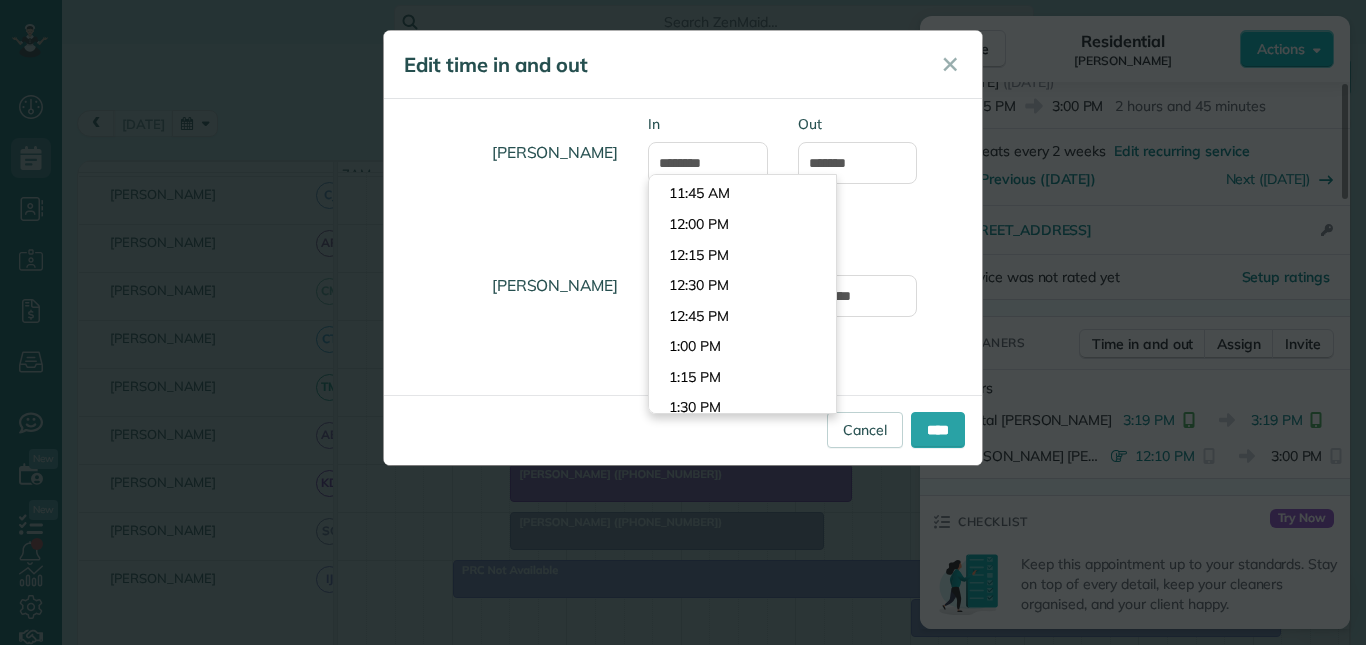 click on "Dashboard
Scheduling
Calendar View
List View
Dispatch View - Weekly scheduling (Beta)" at bounding box center [683, 322] 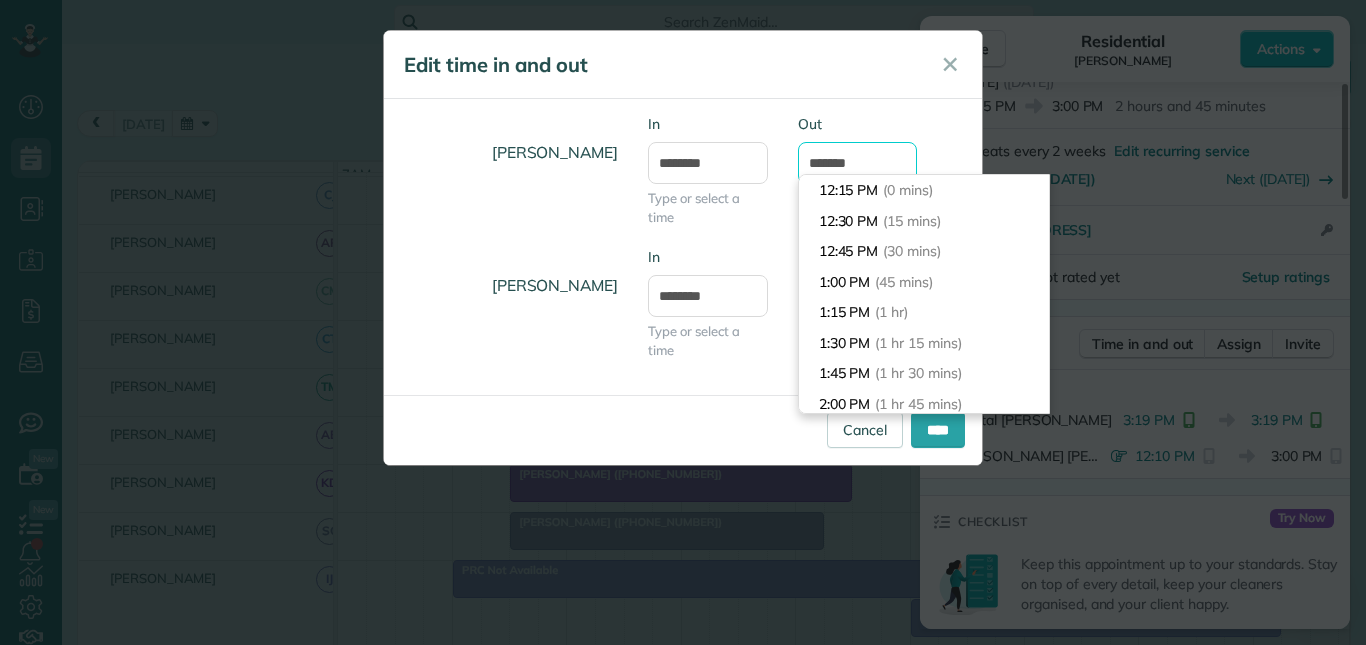 click on "*******" at bounding box center (858, 163) 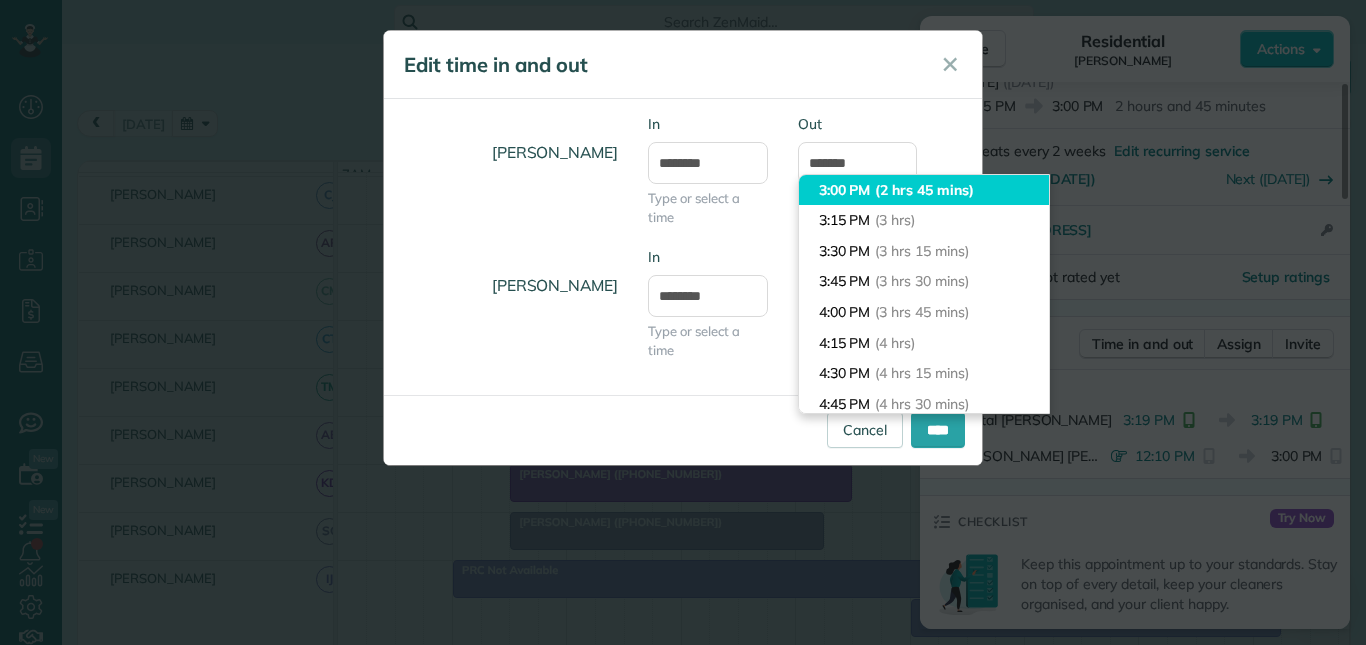 type on "*******" 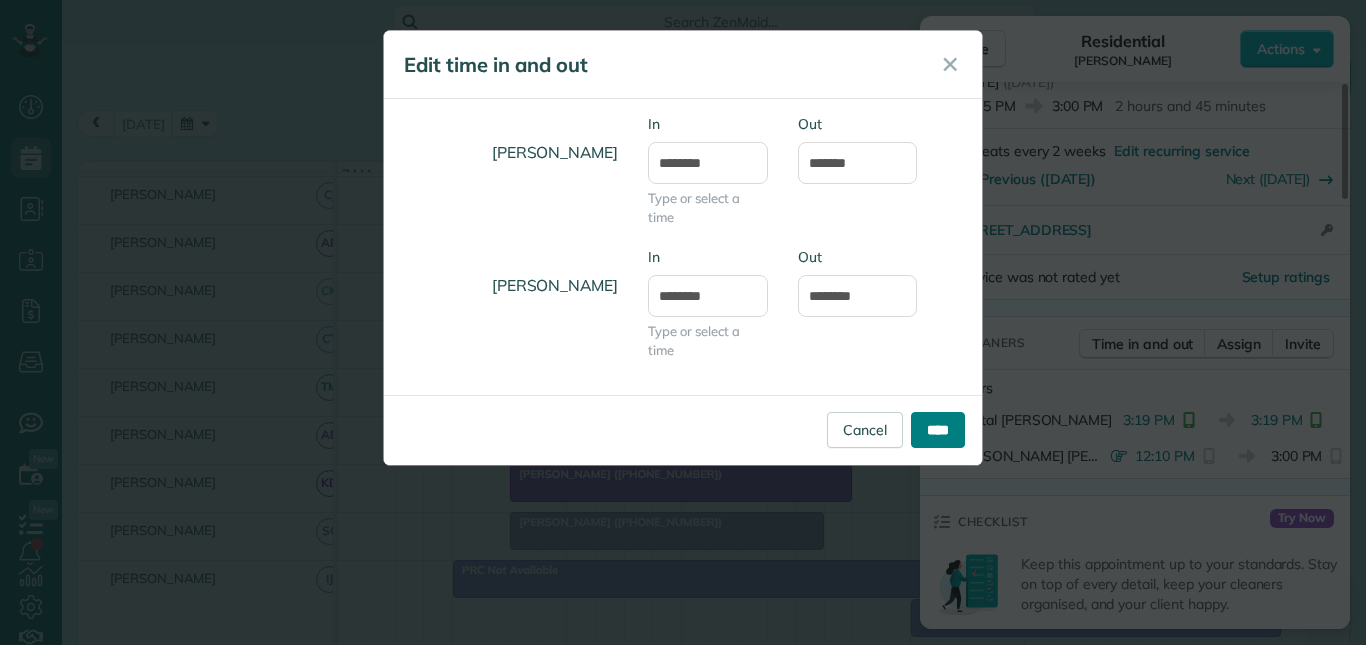 click on "****" at bounding box center (938, 430) 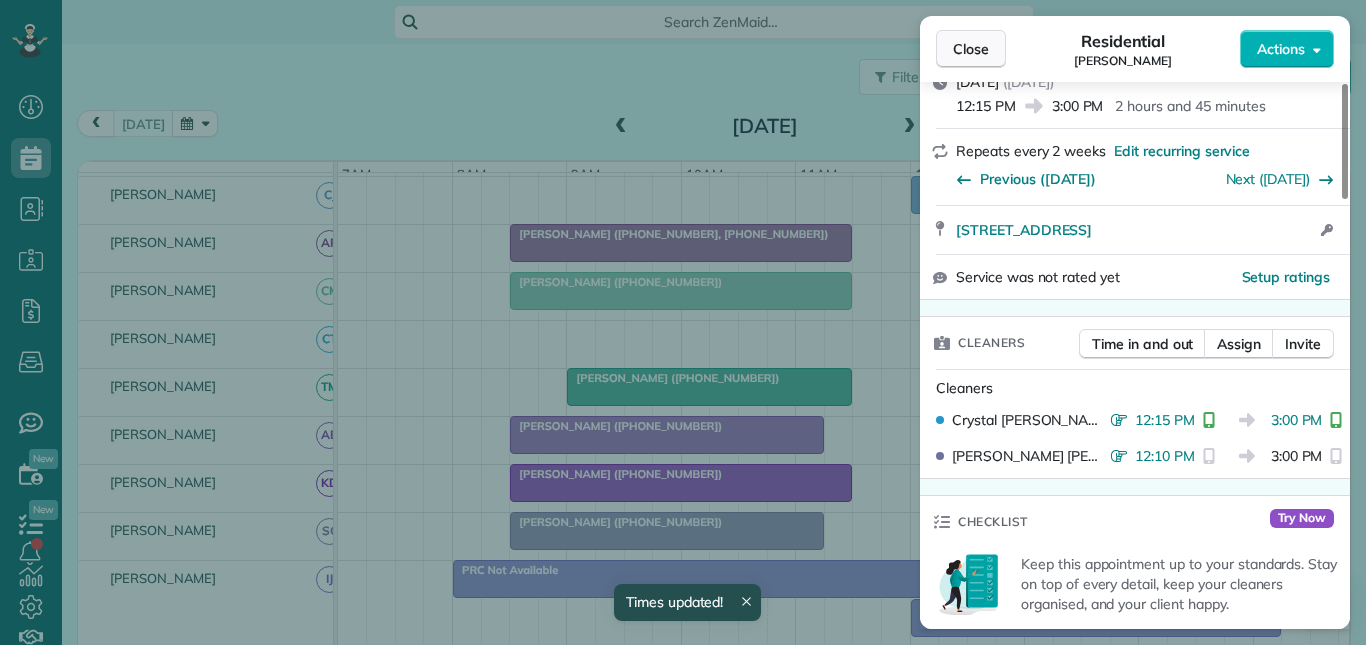 click on "Close" at bounding box center (971, 49) 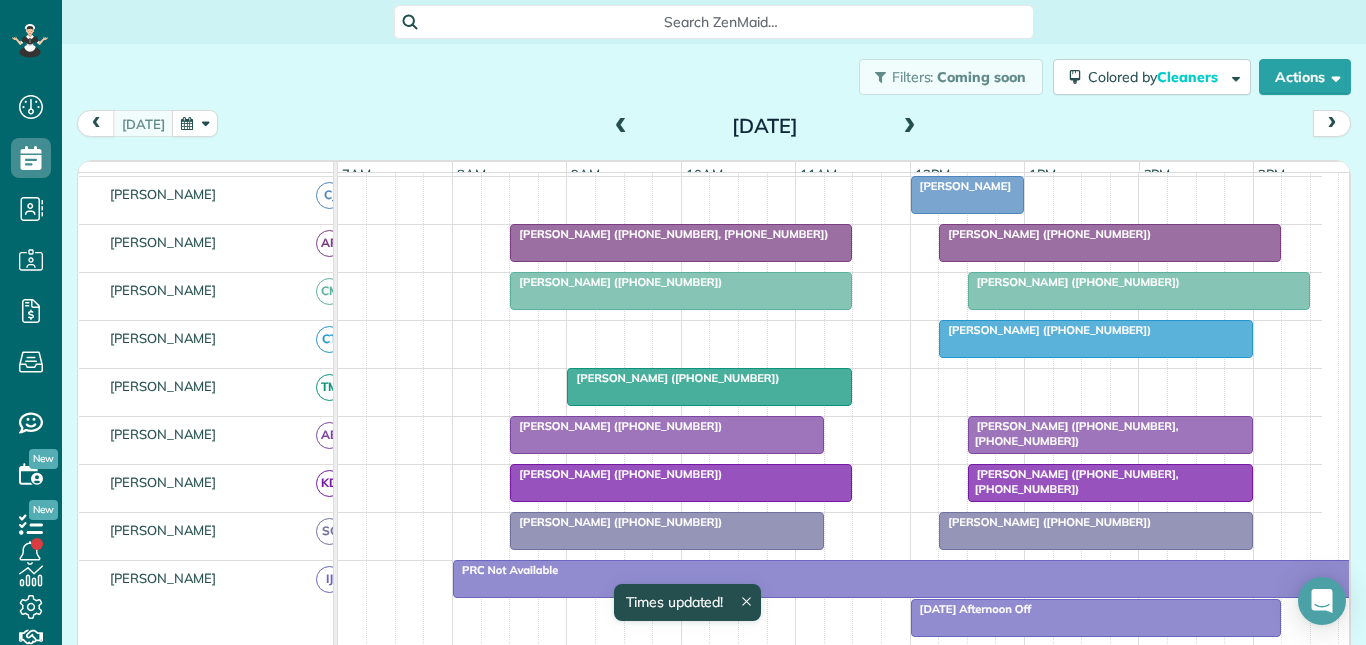 click at bounding box center (1110, 435) 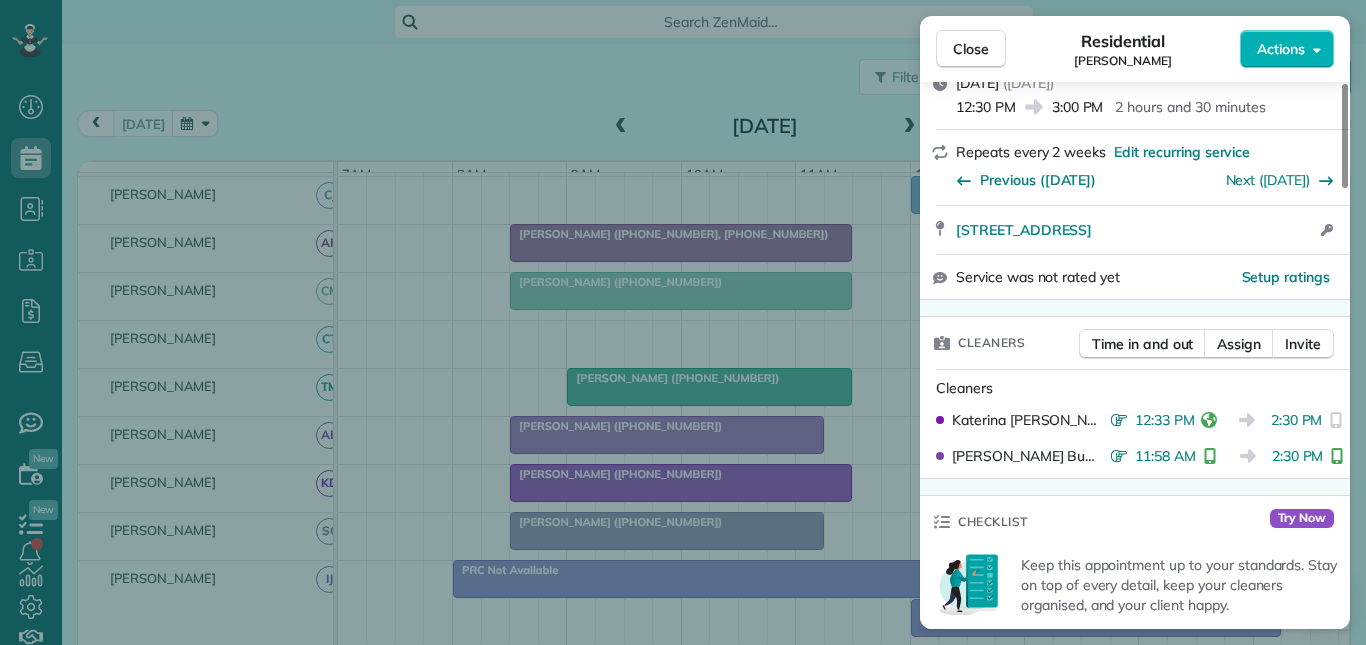 scroll, scrollTop: 400, scrollLeft: 0, axis: vertical 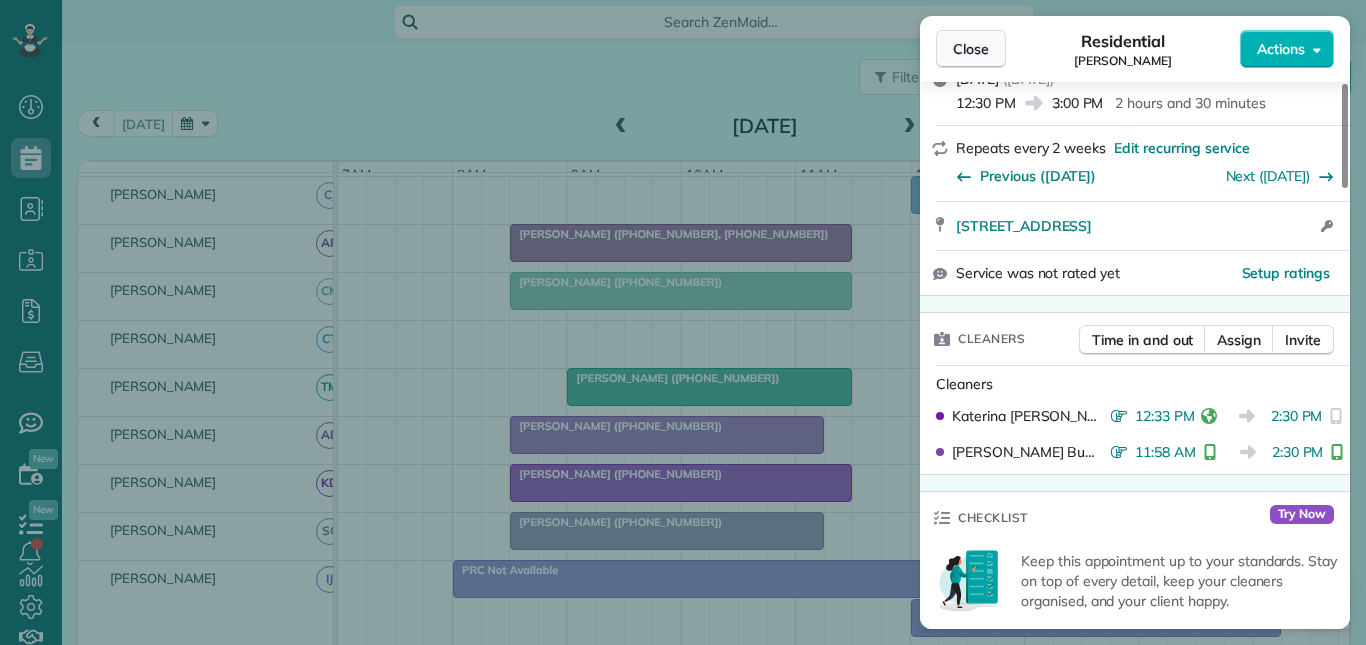 click on "Close" at bounding box center [971, 49] 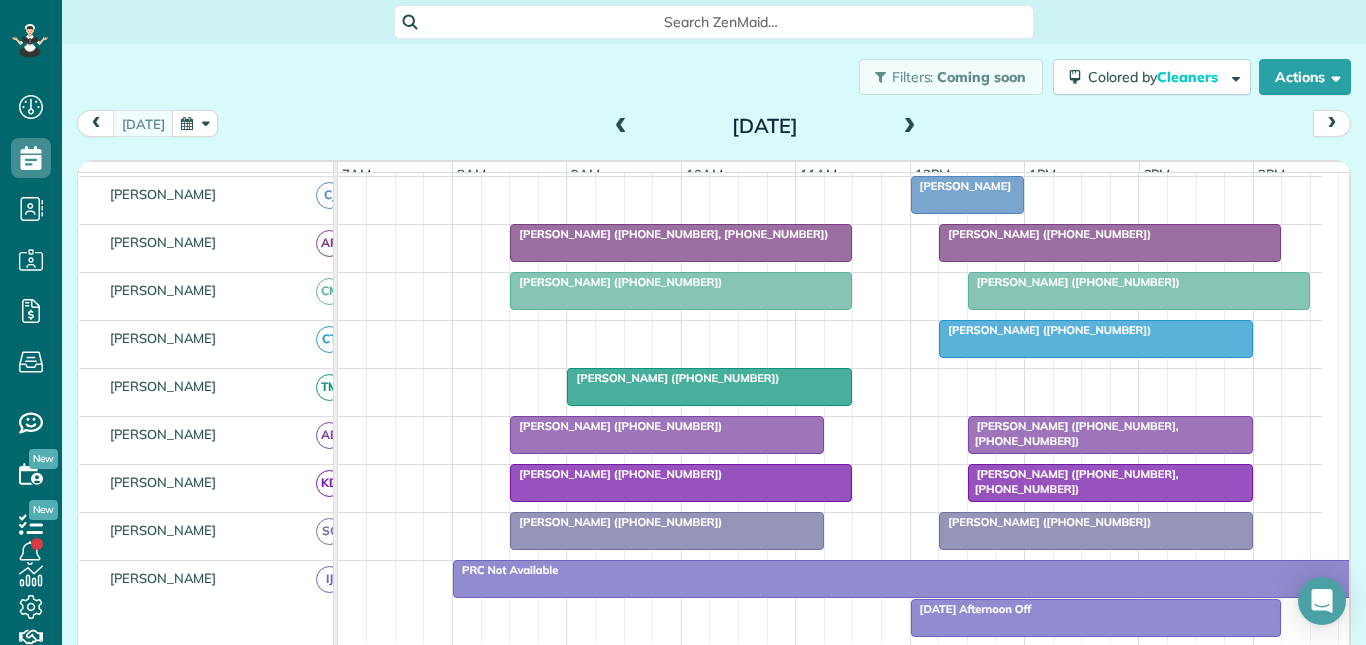 scroll, scrollTop: 428, scrollLeft: 0, axis: vertical 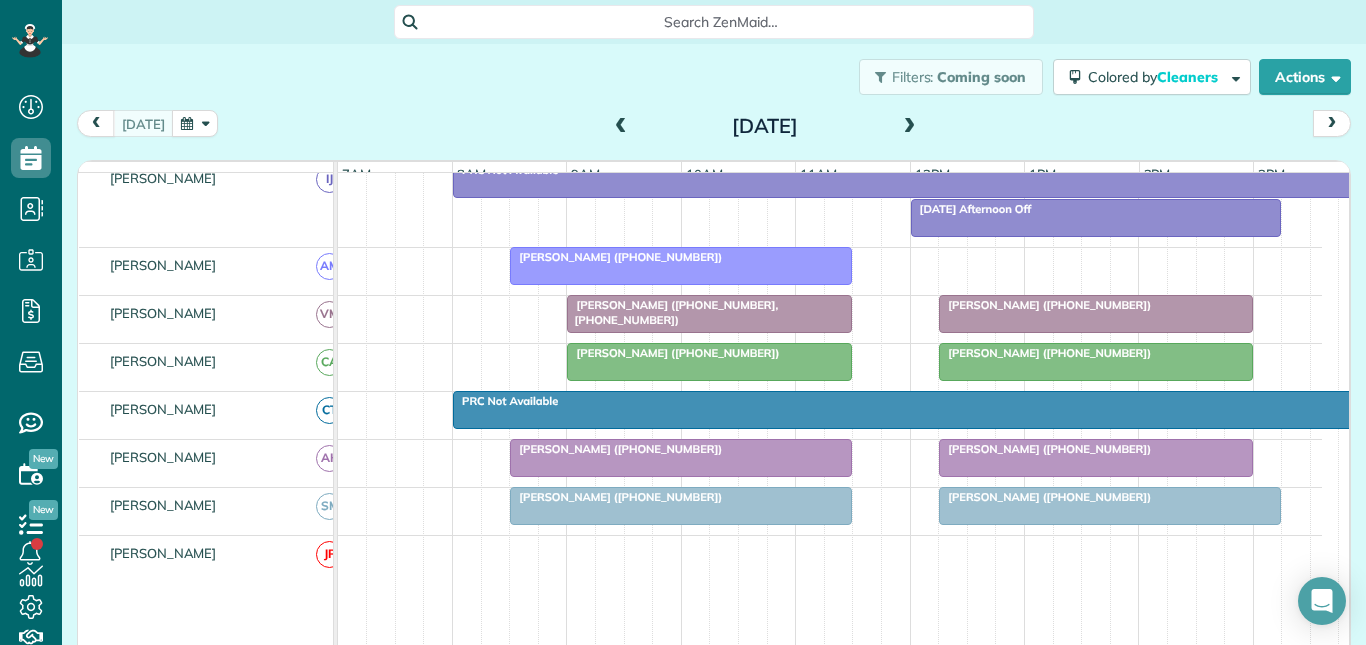 click at bounding box center (1096, 362) 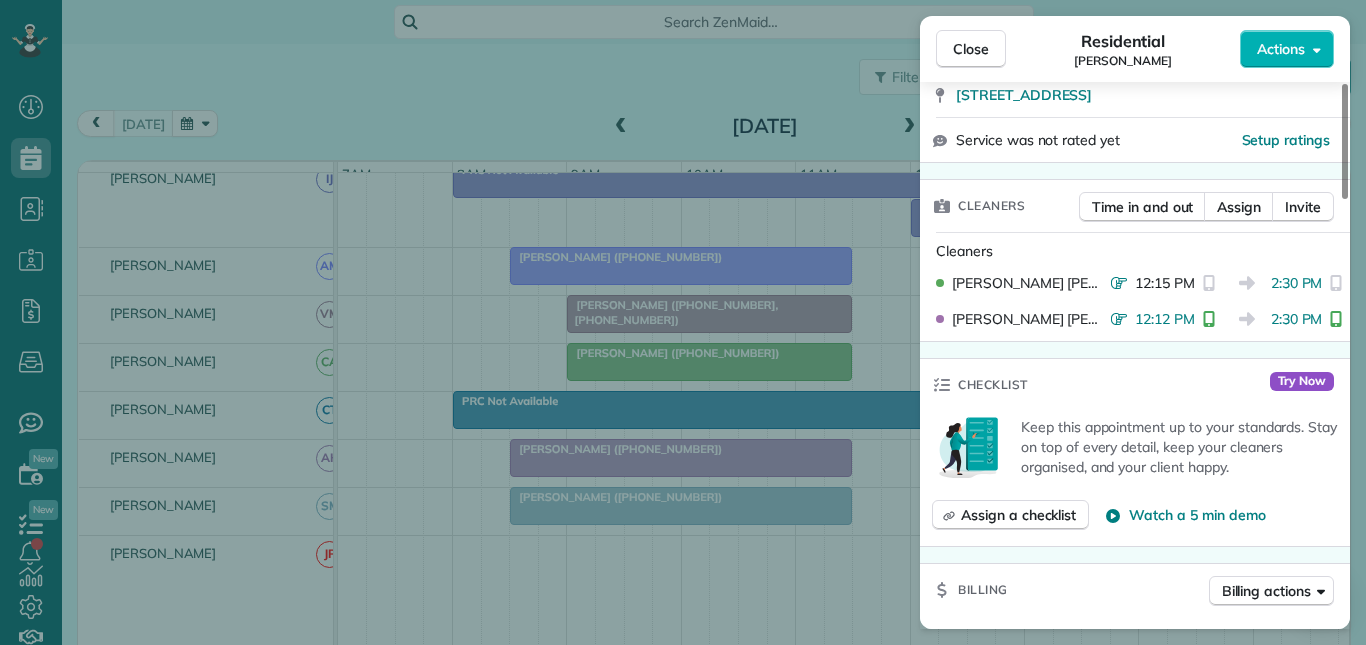 scroll, scrollTop: 500, scrollLeft: 0, axis: vertical 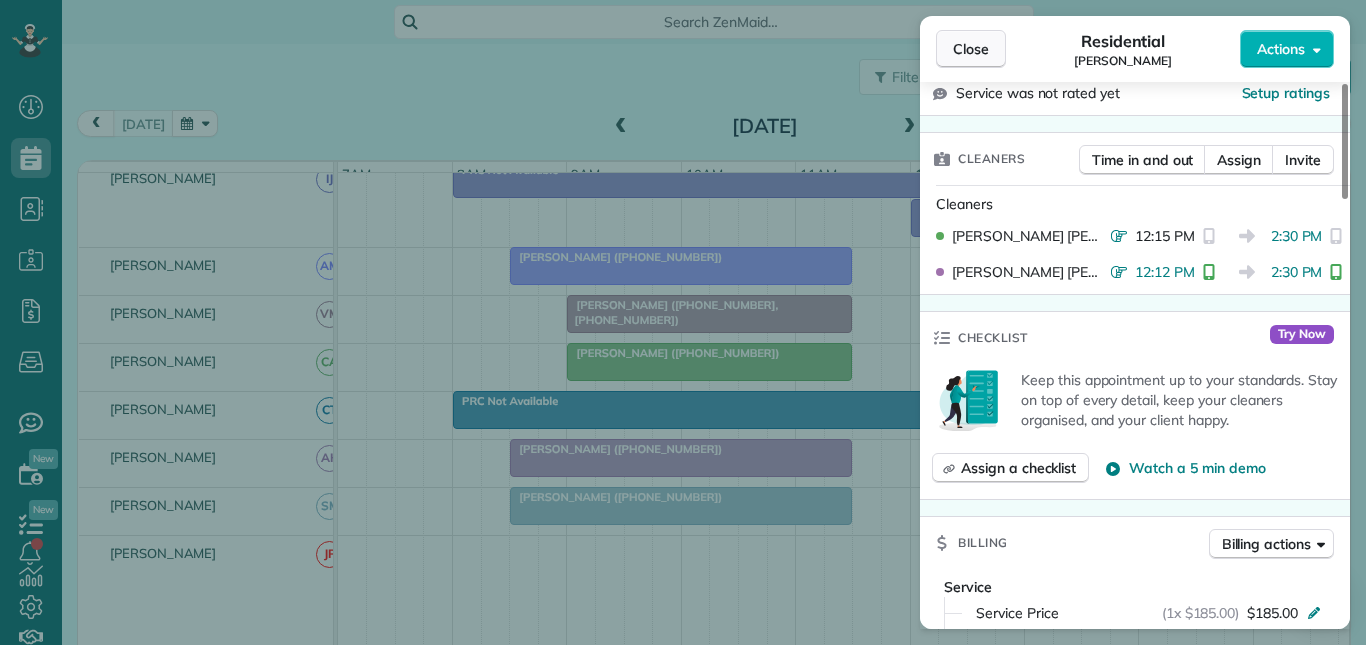 click on "Close" at bounding box center [971, 49] 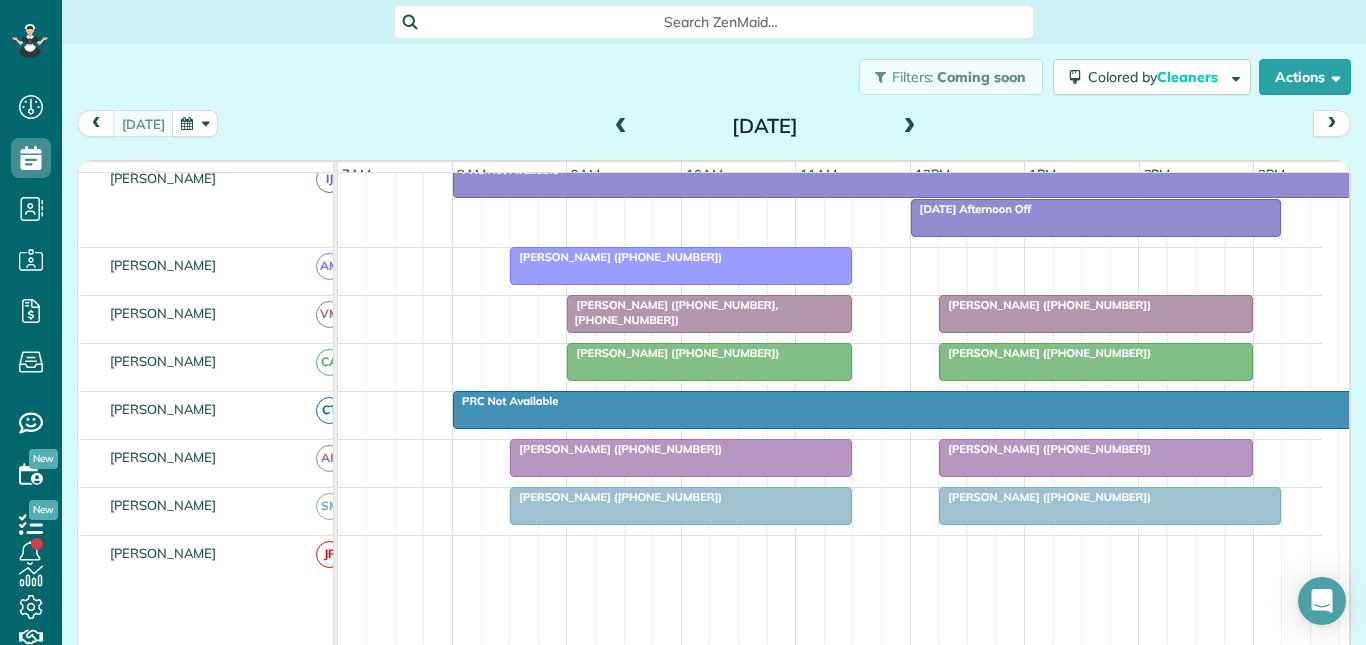 click at bounding box center [1096, 314] 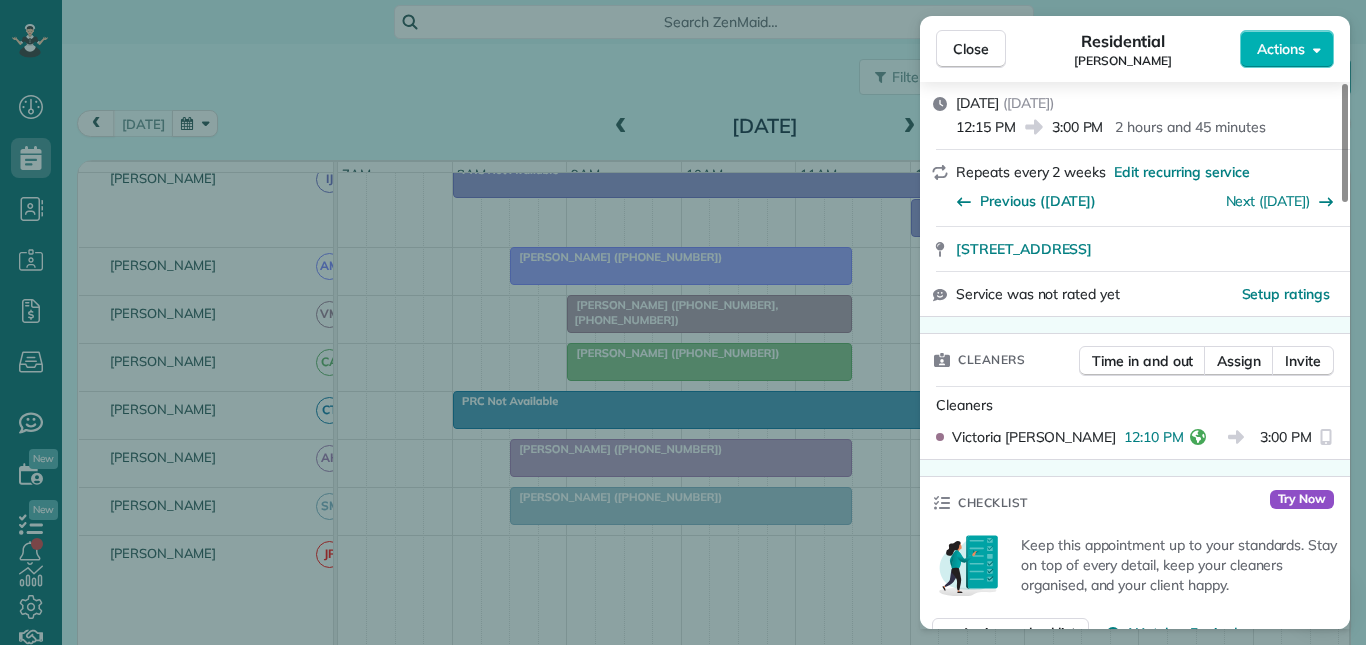 scroll, scrollTop: 300, scrollLeft: 0, axis: vertical 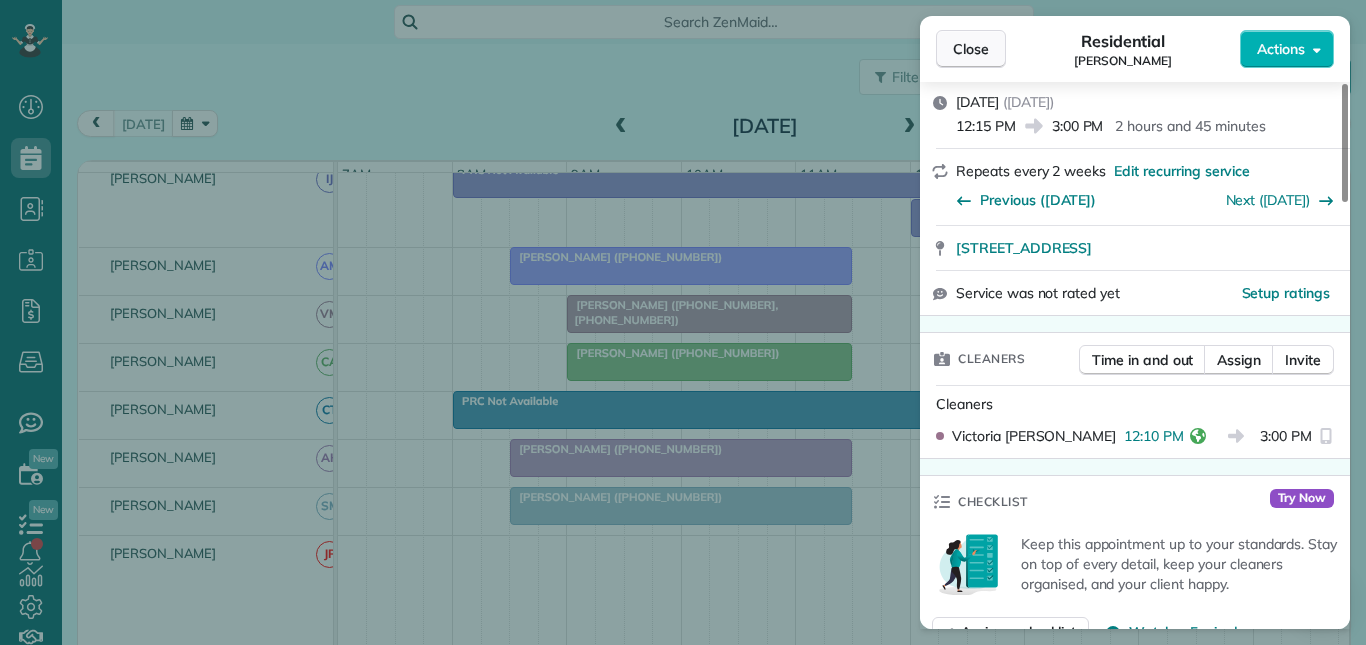 click on "Close" at bounding box center [971, 49] 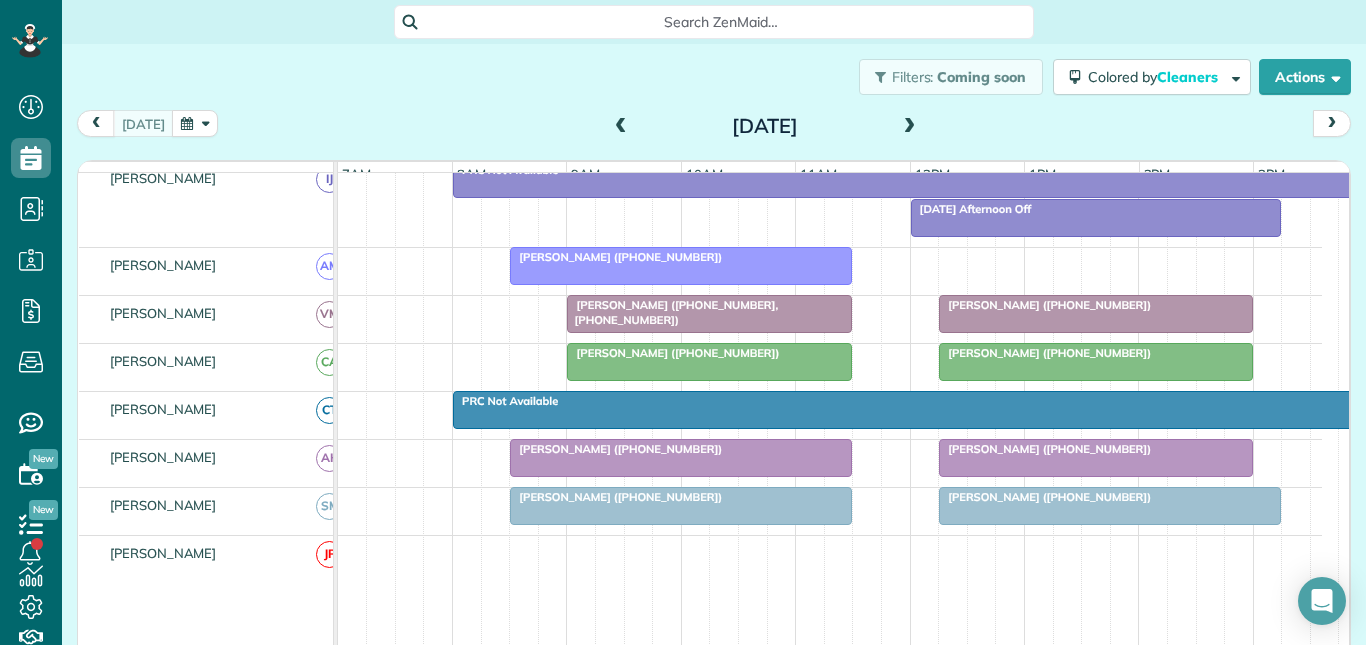 click on "[PERSON_NAME] ([PHONE_NUMBER])" at bounding box center [1045, 305] 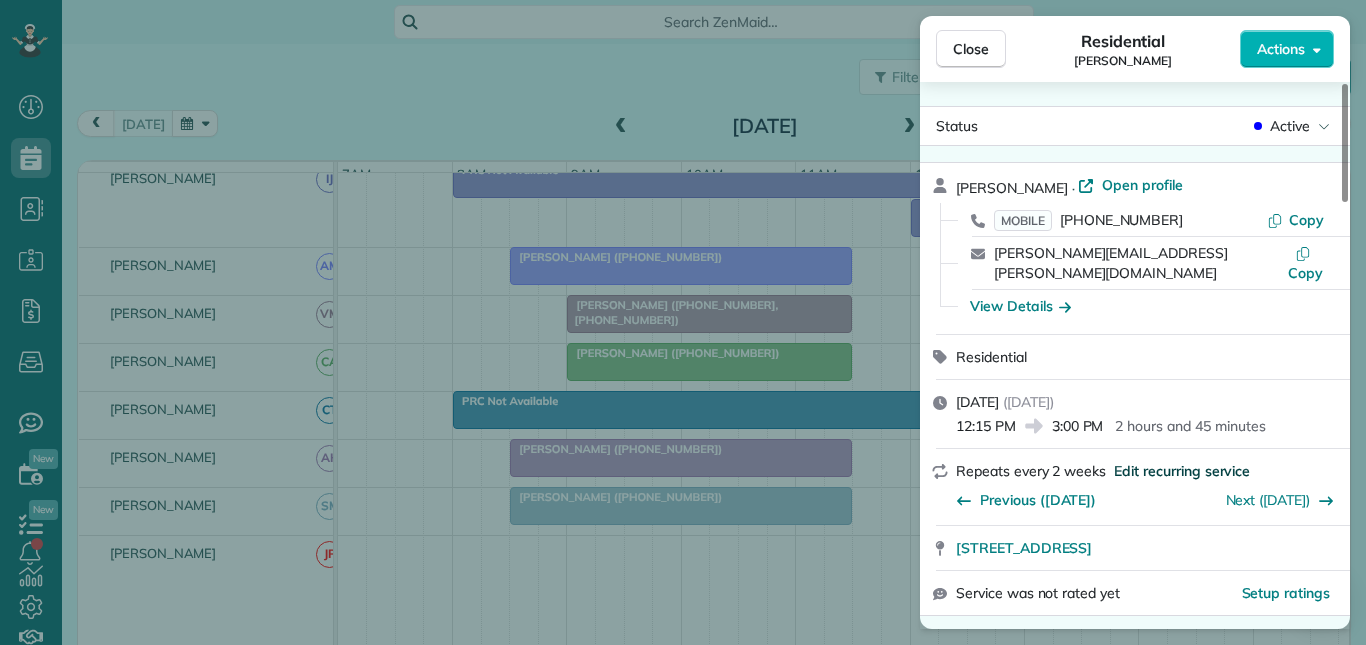 scroll, scrollTop: 400, scrollLeft: 0, axis: vertical 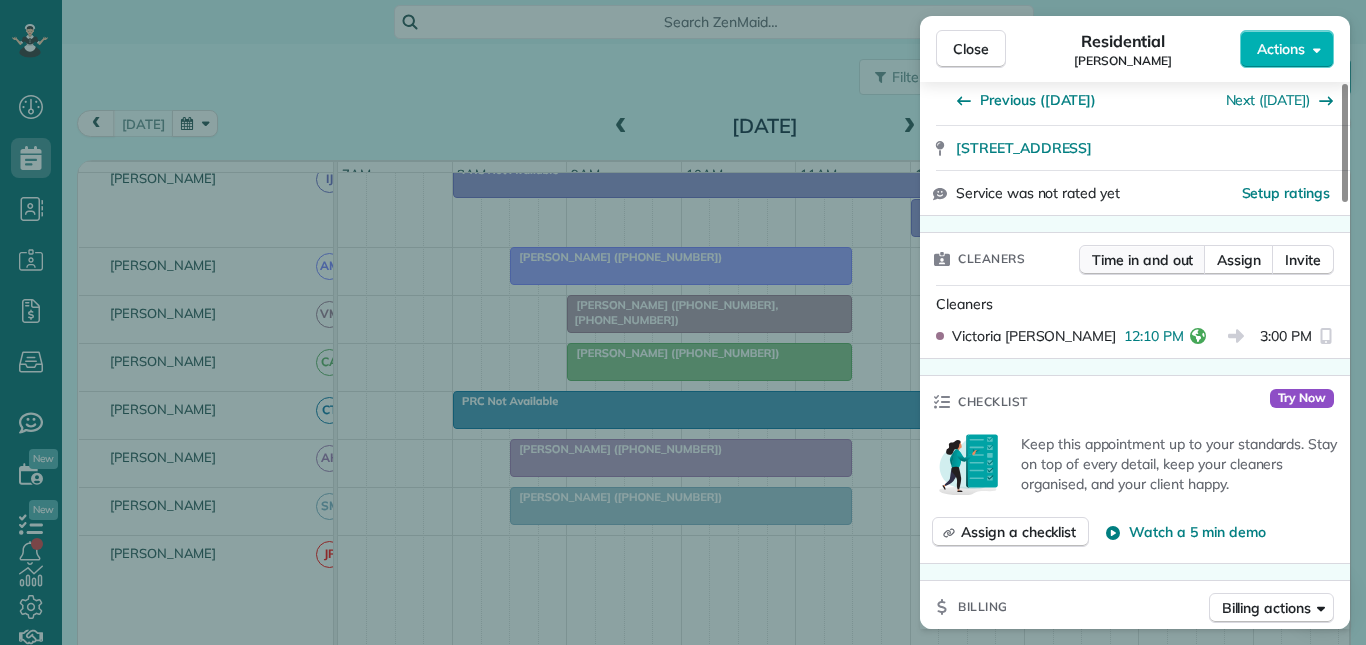 click on "Time in and out" at bounding box center [1142, 260] 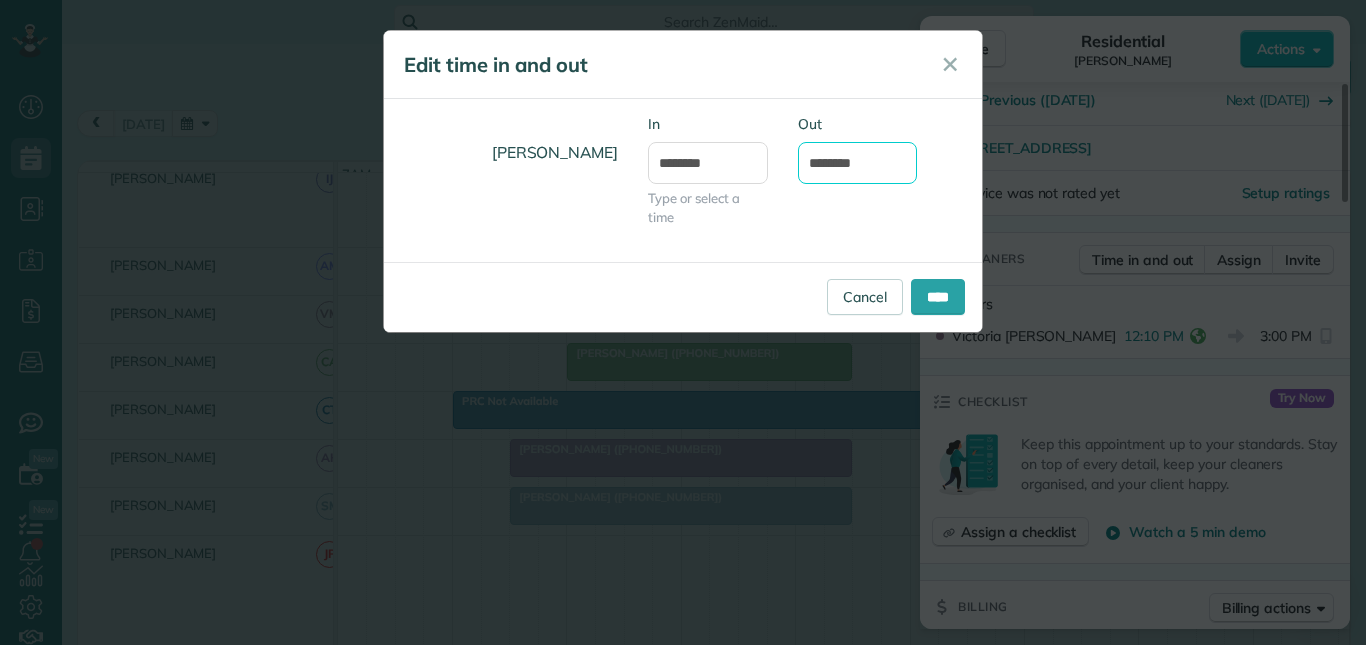 click on "*******" at bounding box center [858, 163] 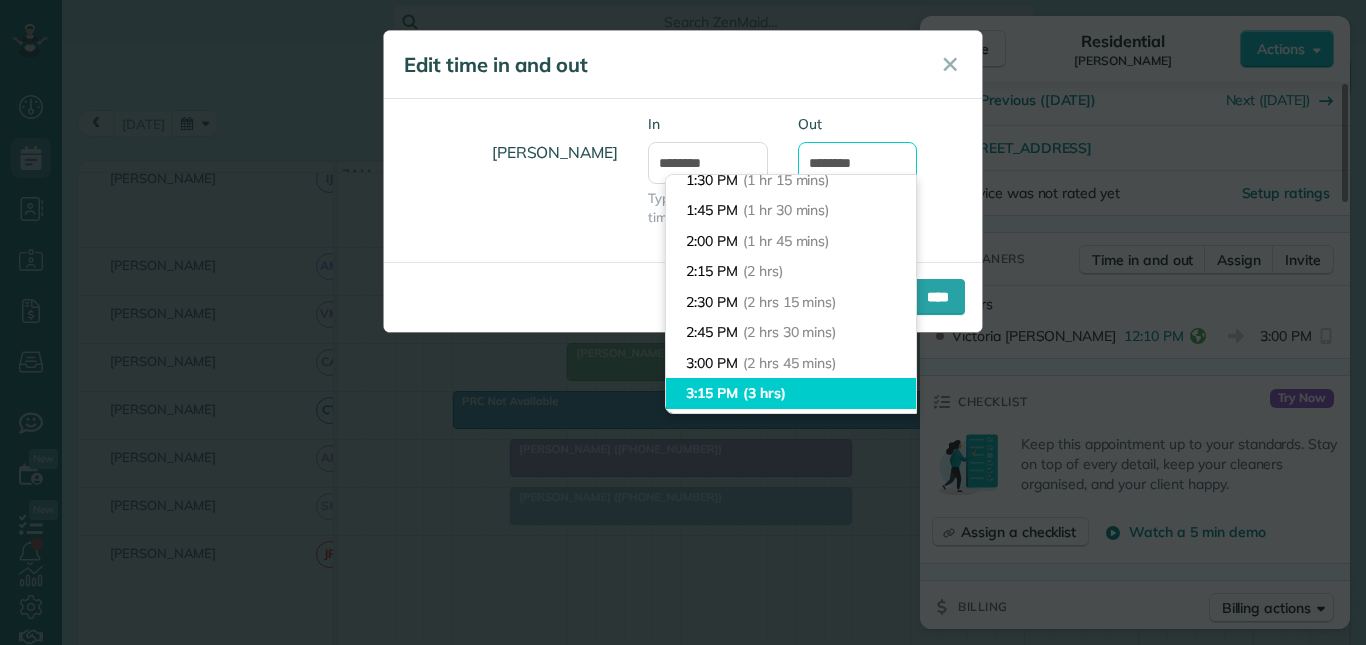scroll, scrollTop: 105, scrollLeft: 0, axis: vertical 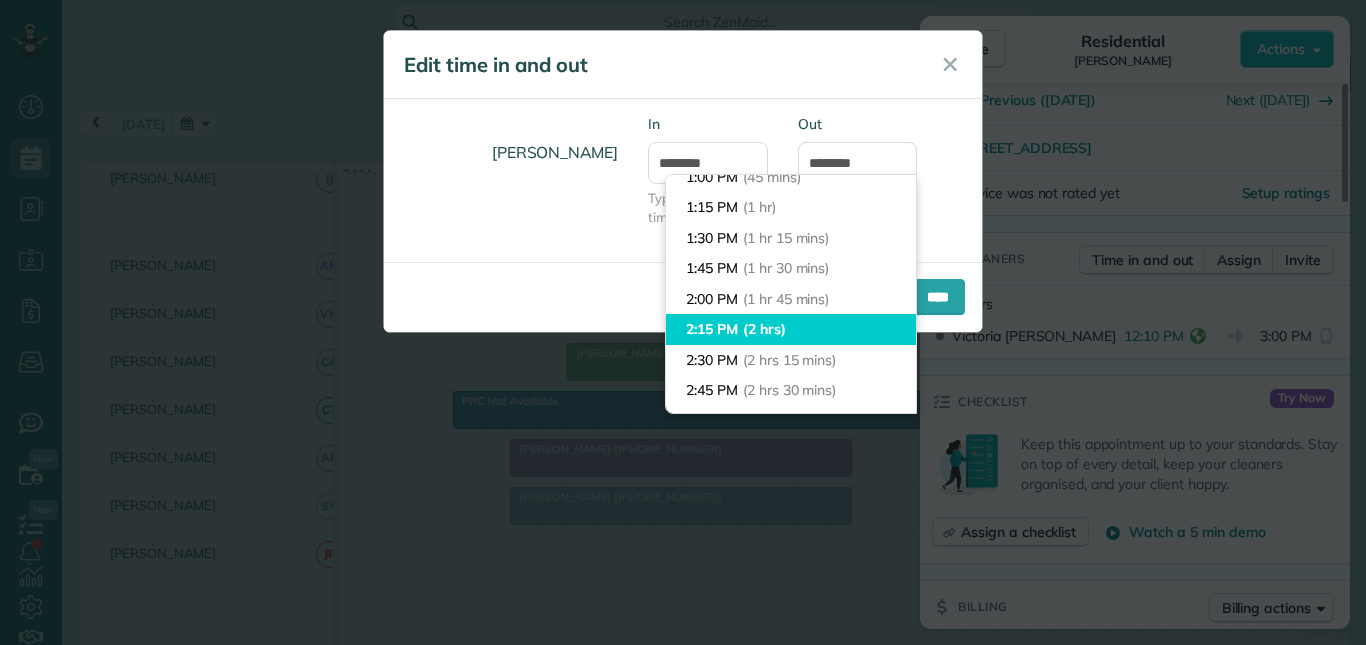 type on "*******" 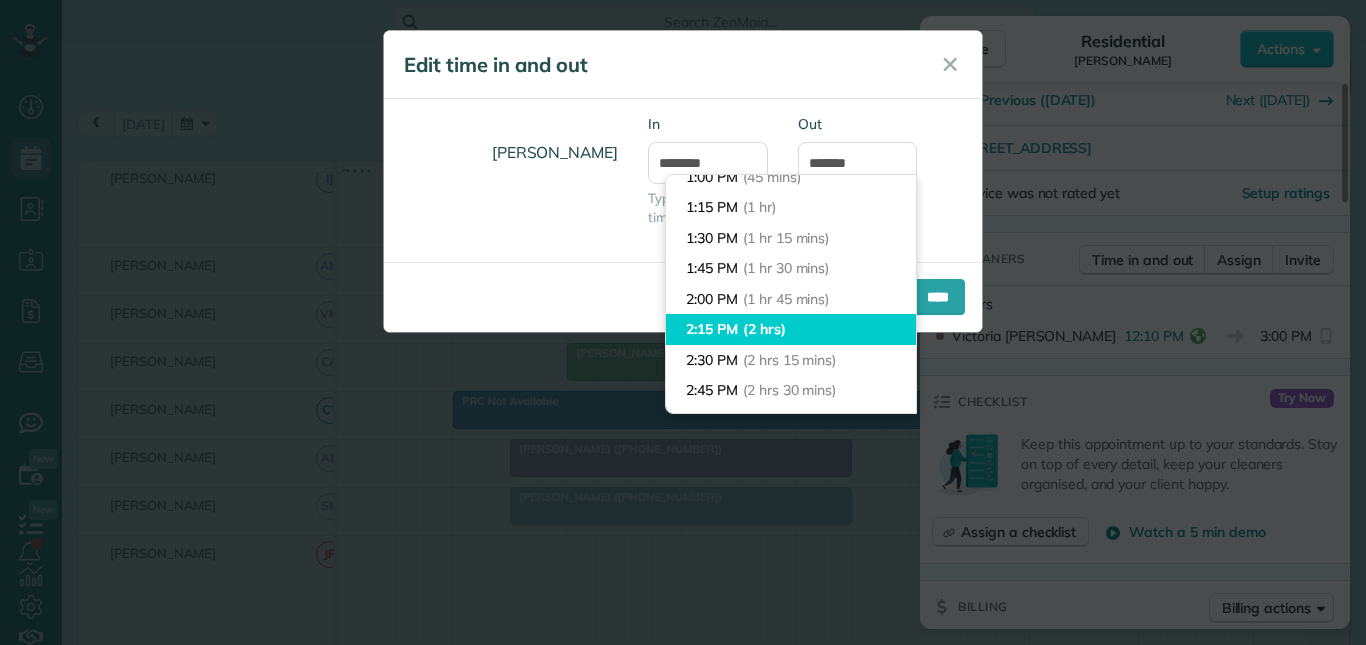 click on "Dashboard
Scheduling
Calendar View
List View
Dispatch View - Weekly scheduling (Beta)" at bounding box center [683, 322] 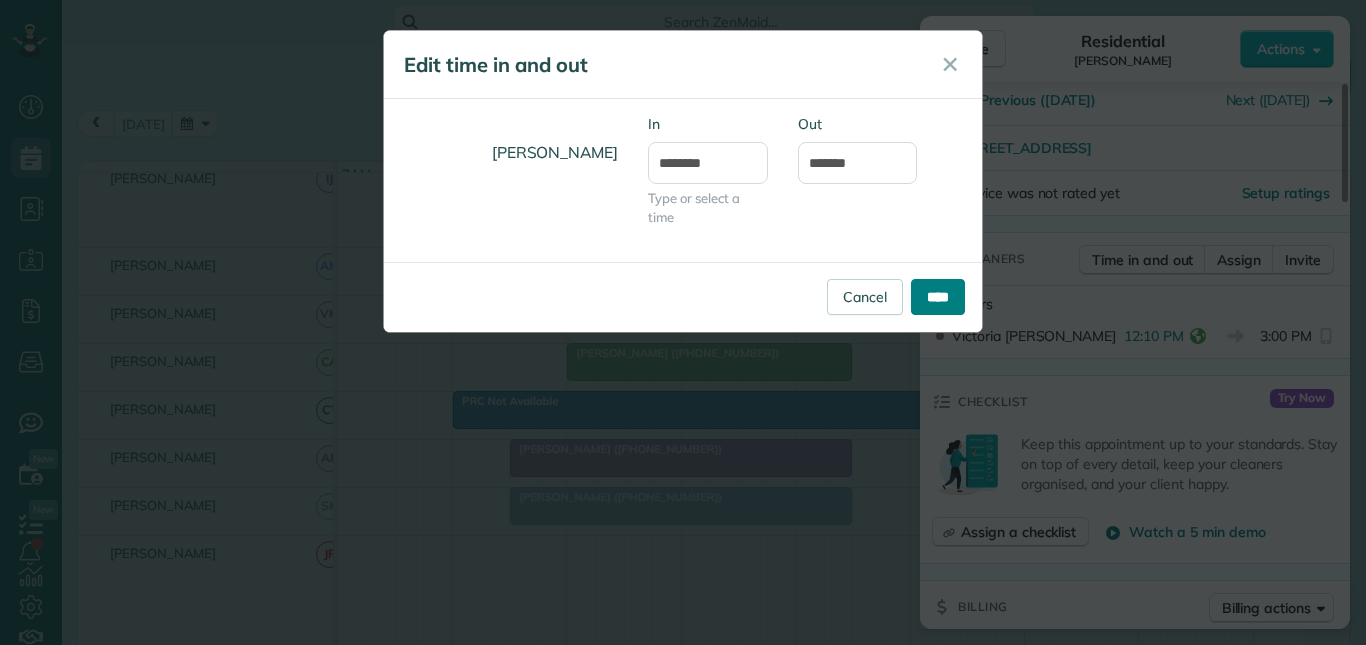 click on "****" at bounding box center (938, 297) 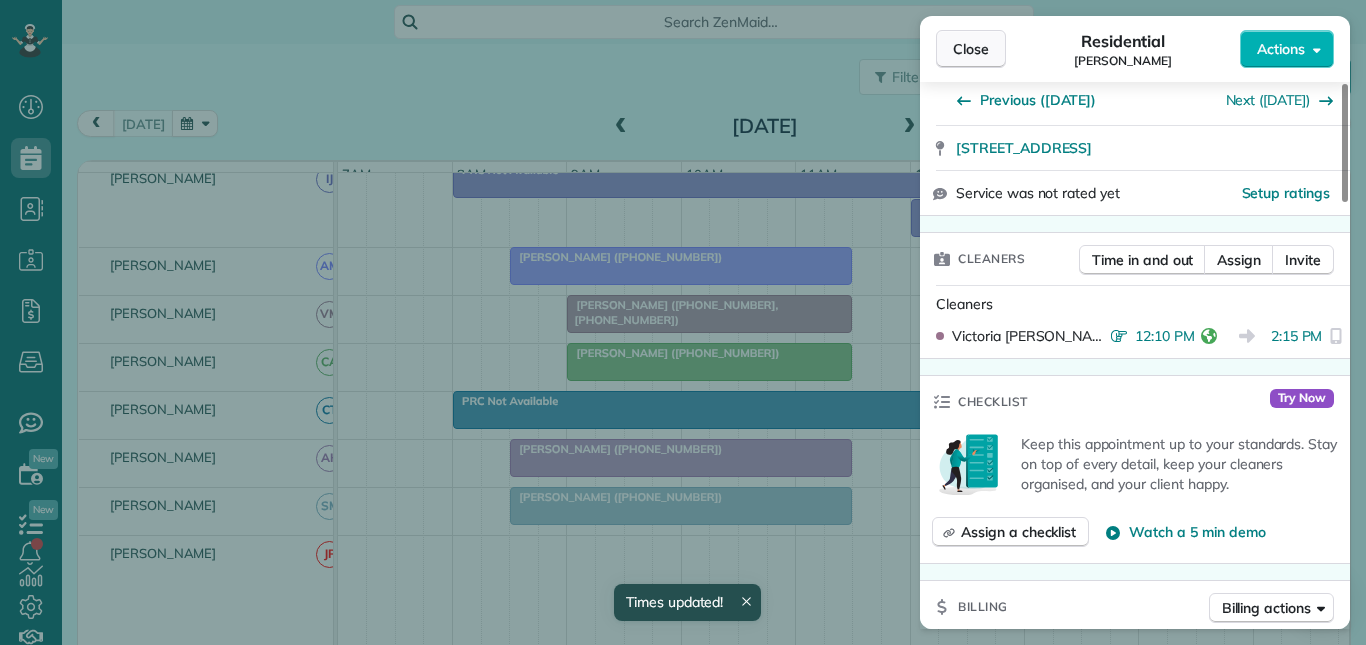 click on "Close" at bounding box center [971, 49] 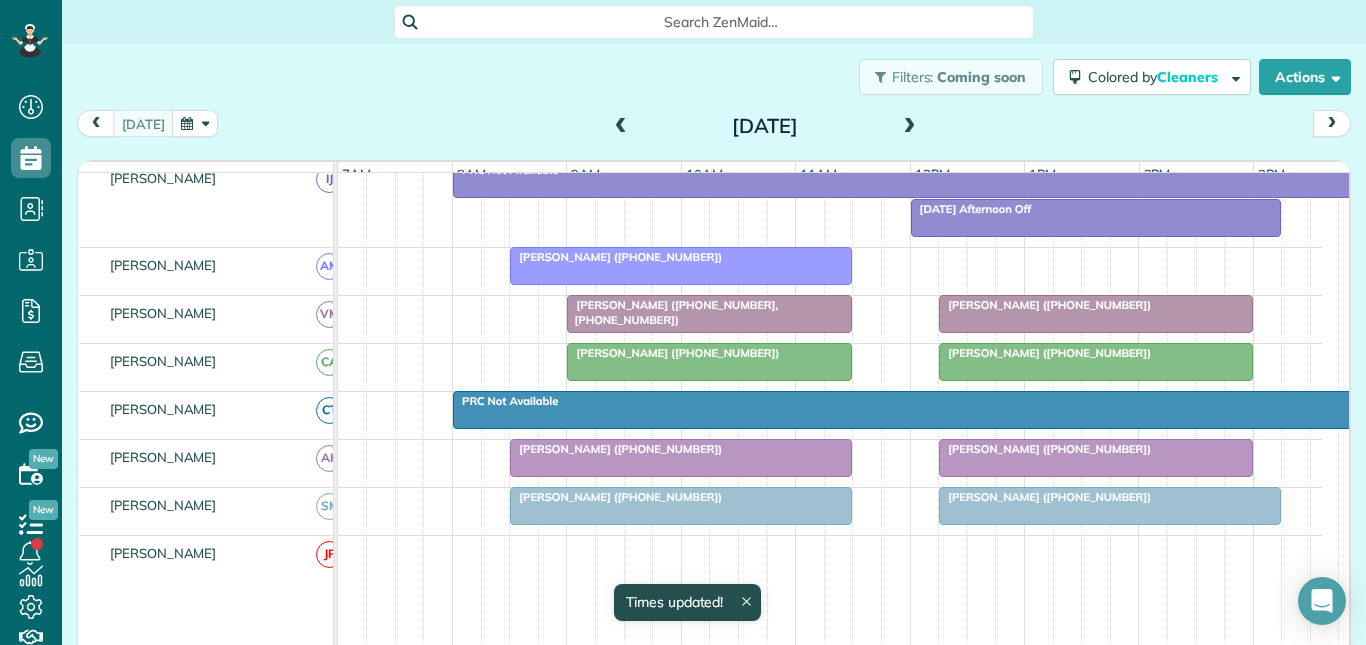scroll, scrollTop: 500, scrollLeft: 0, axis: vertical 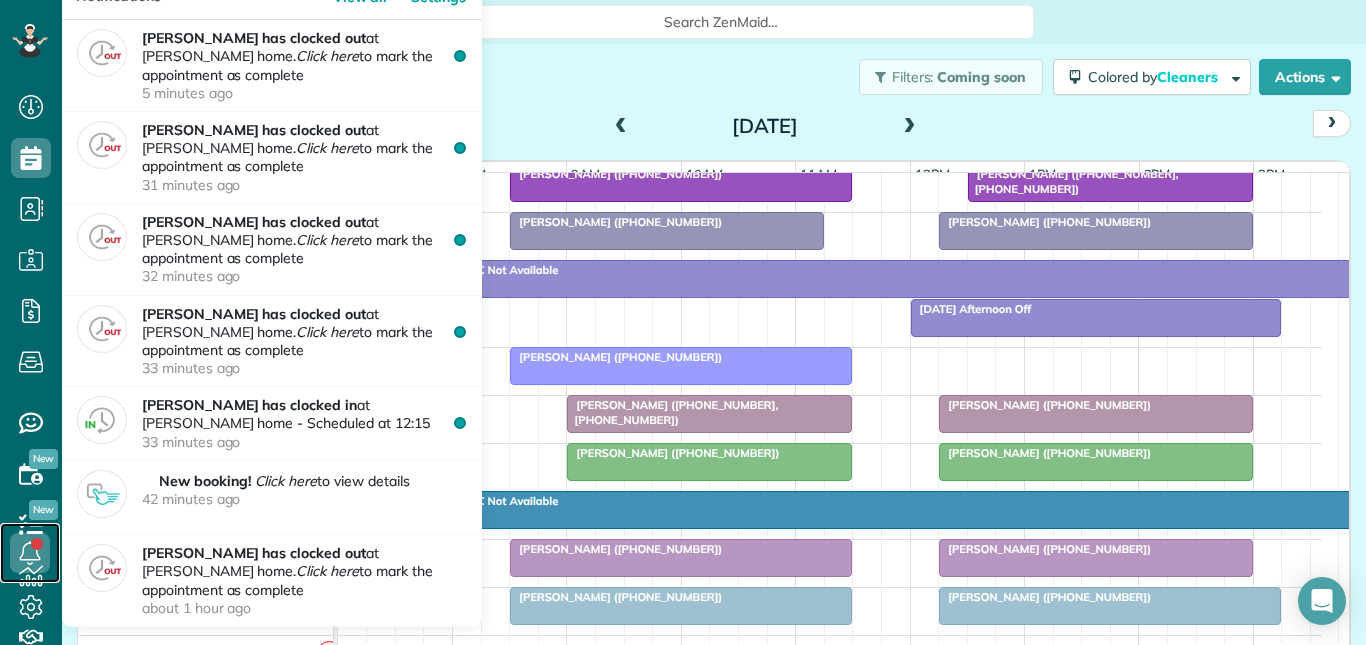 click at bounding box center [30, 553] 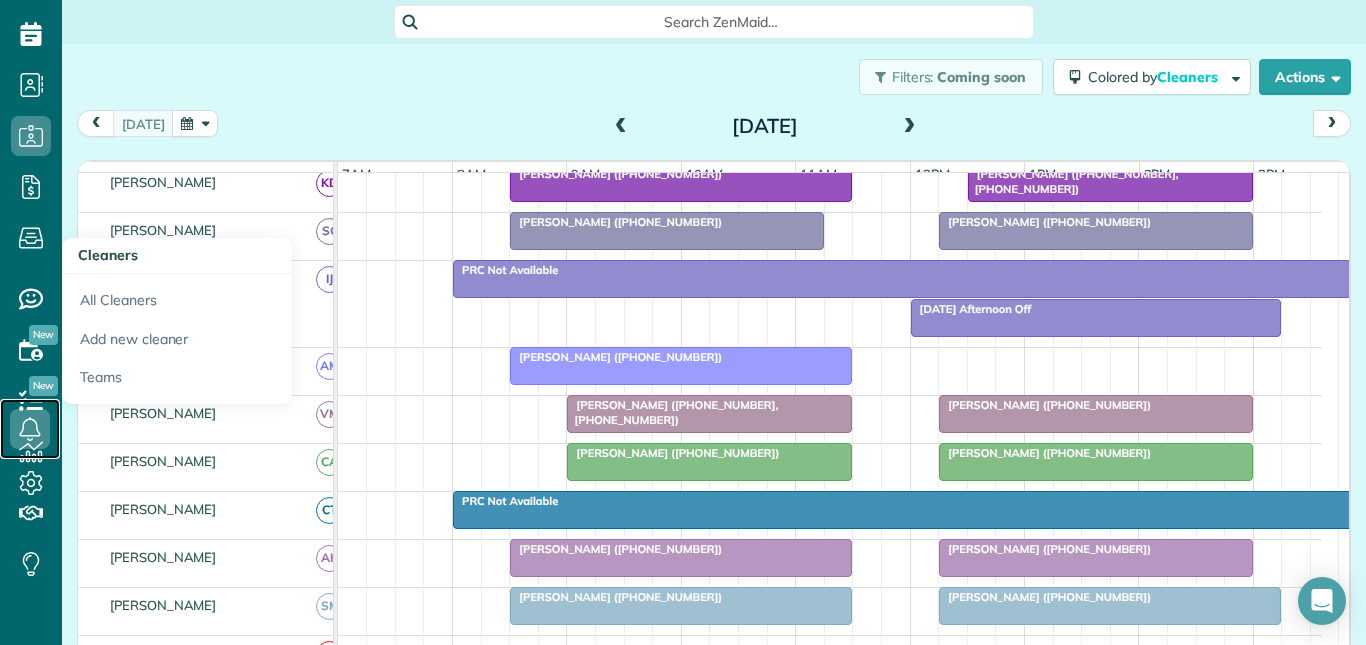 scroll, scrollTop: 129, scrollLeft: 0, axis: vertical 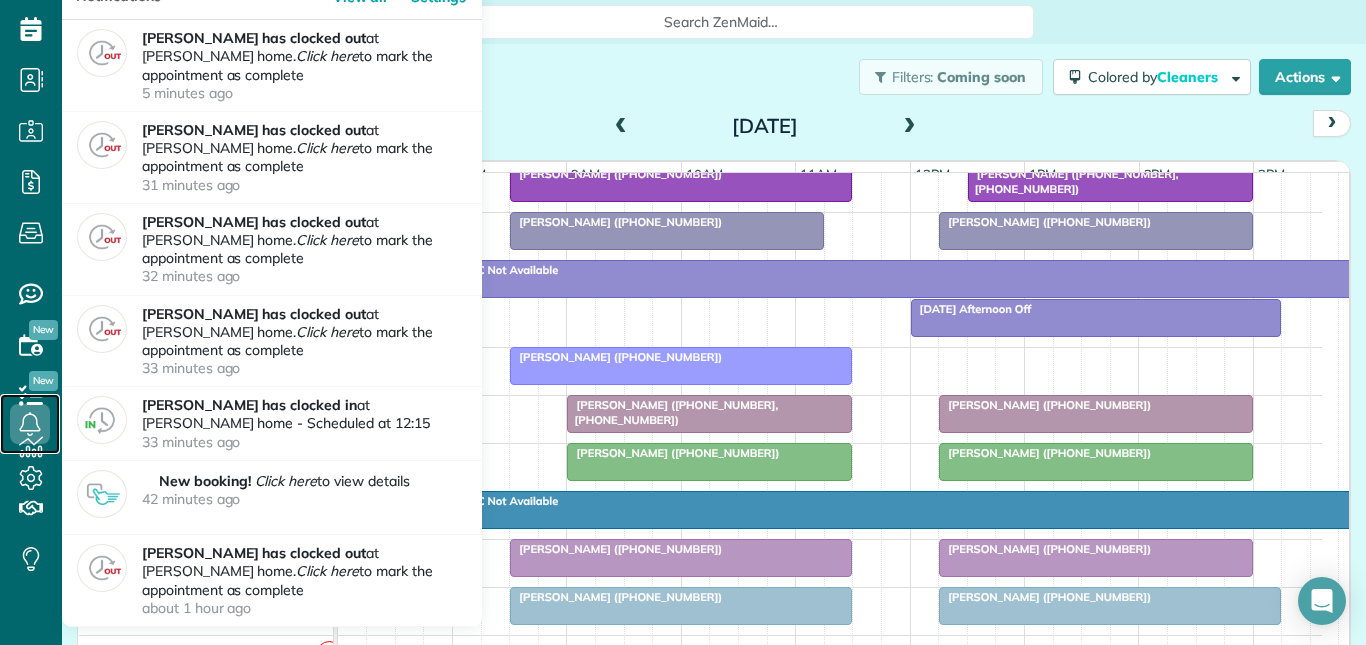 click at bounding box center (30, 424) 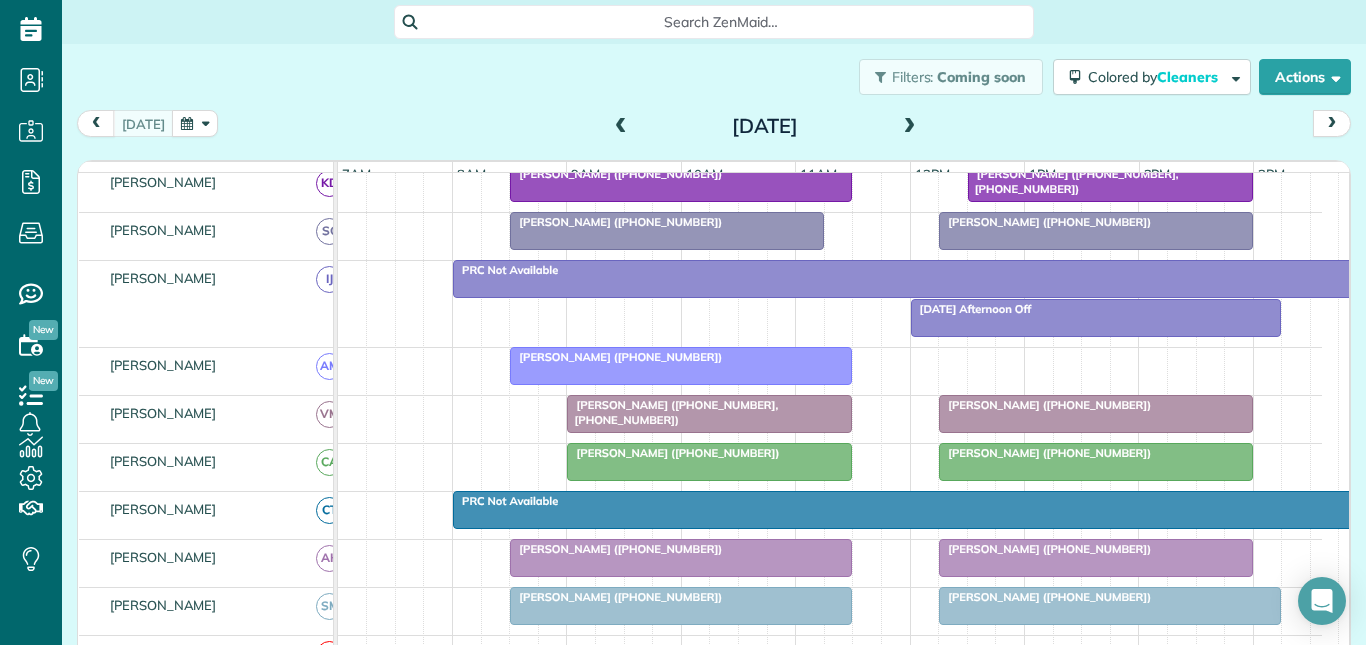 click on "Filters:   Coming soon
Colored by  Cleaners
Color by Cleaner
Color by Team
Color by Status
Color by Recurrence
Color by Paid/Unpaid
Filters  Default
Schedule Changes
Actions
Create Appointment
Create Task
Clock In/Out
Send Work Orders
Print Route Sheets
Today's Emails/Texts
Export data.." at bounding box center (714, 77) 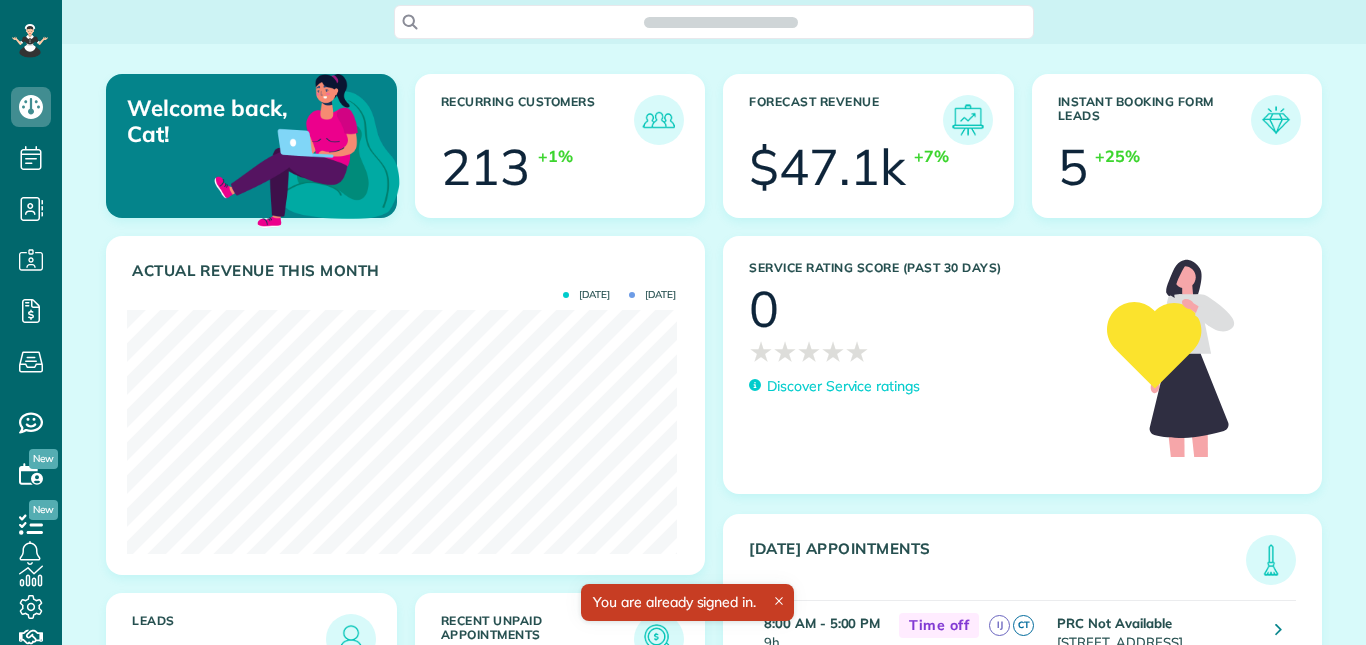 scroll, scrollTop: 0, scrollLeft: 0, axis: both 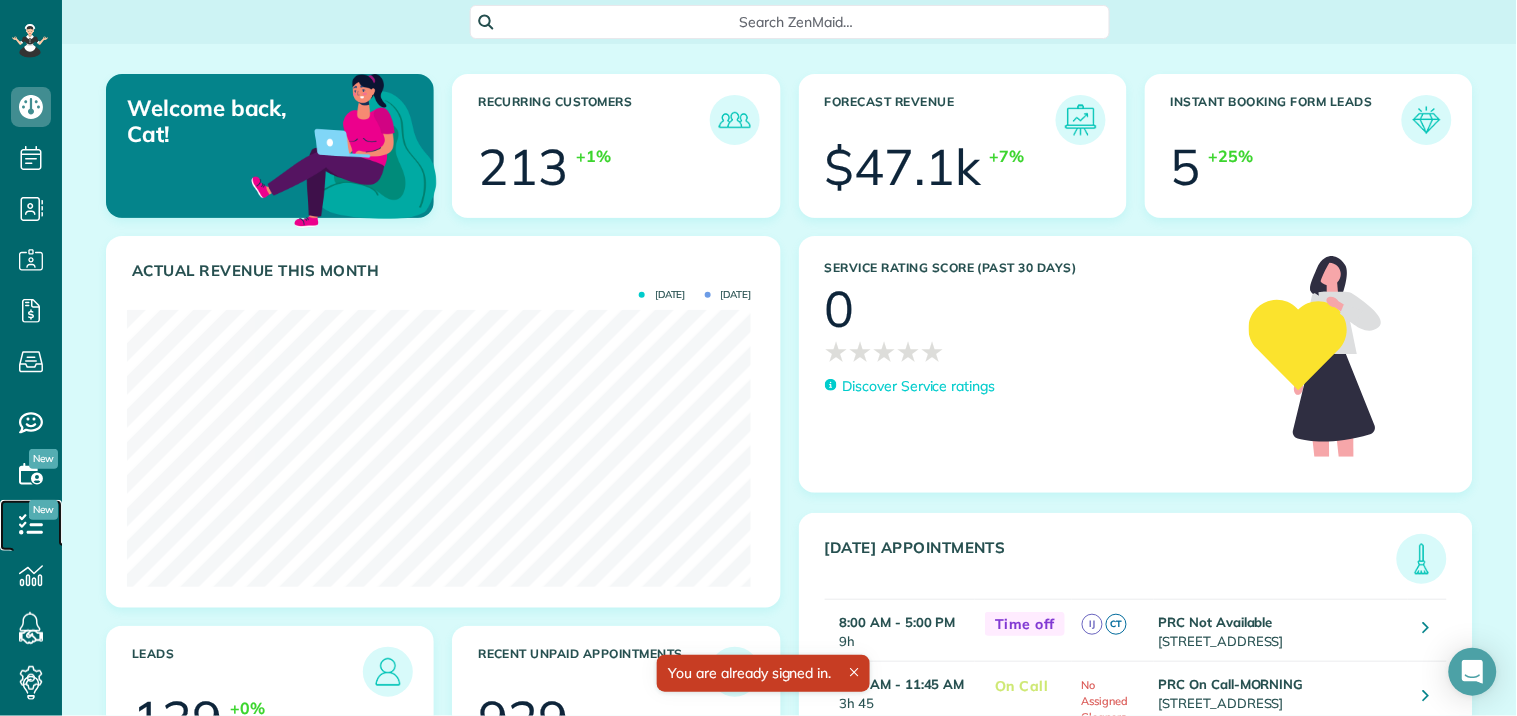 drag, startPoint x: 0, startPoint y: 0, endPoint x: 33, endPoint y: 527, distance: 528.03217 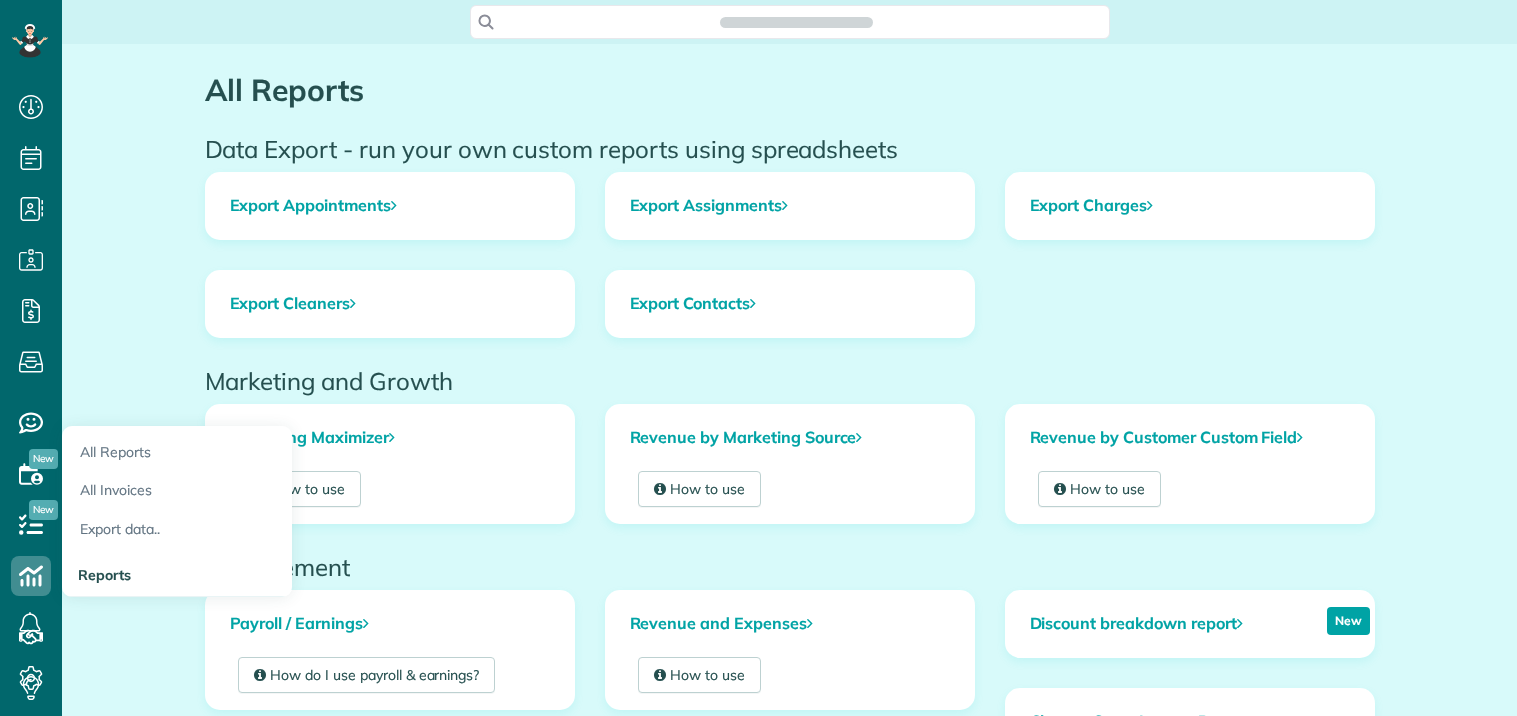 scroll, scrollTop: 0, scrollLeft: 0, axis: both 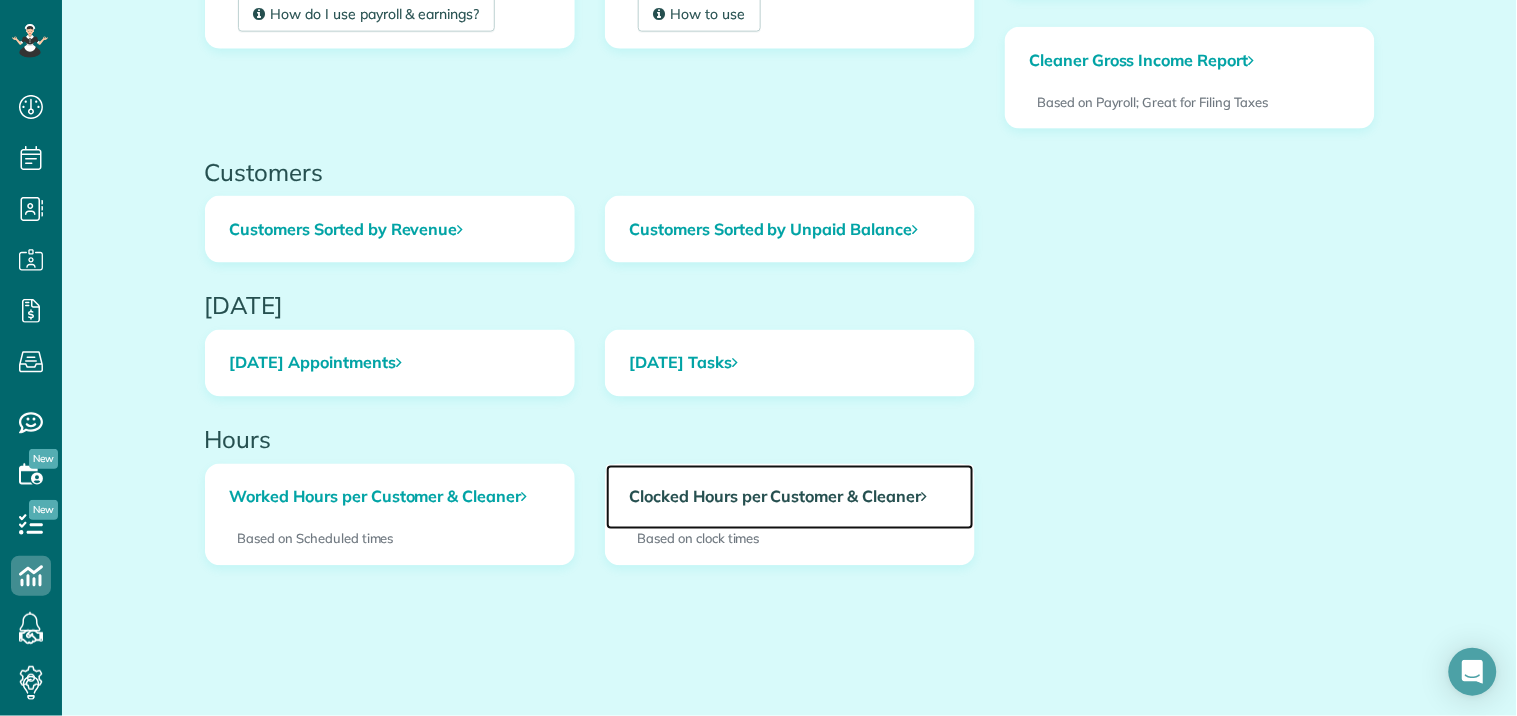 click on "Clocked Hours per Customer & Cleaner" at bounding box center (790, 498) 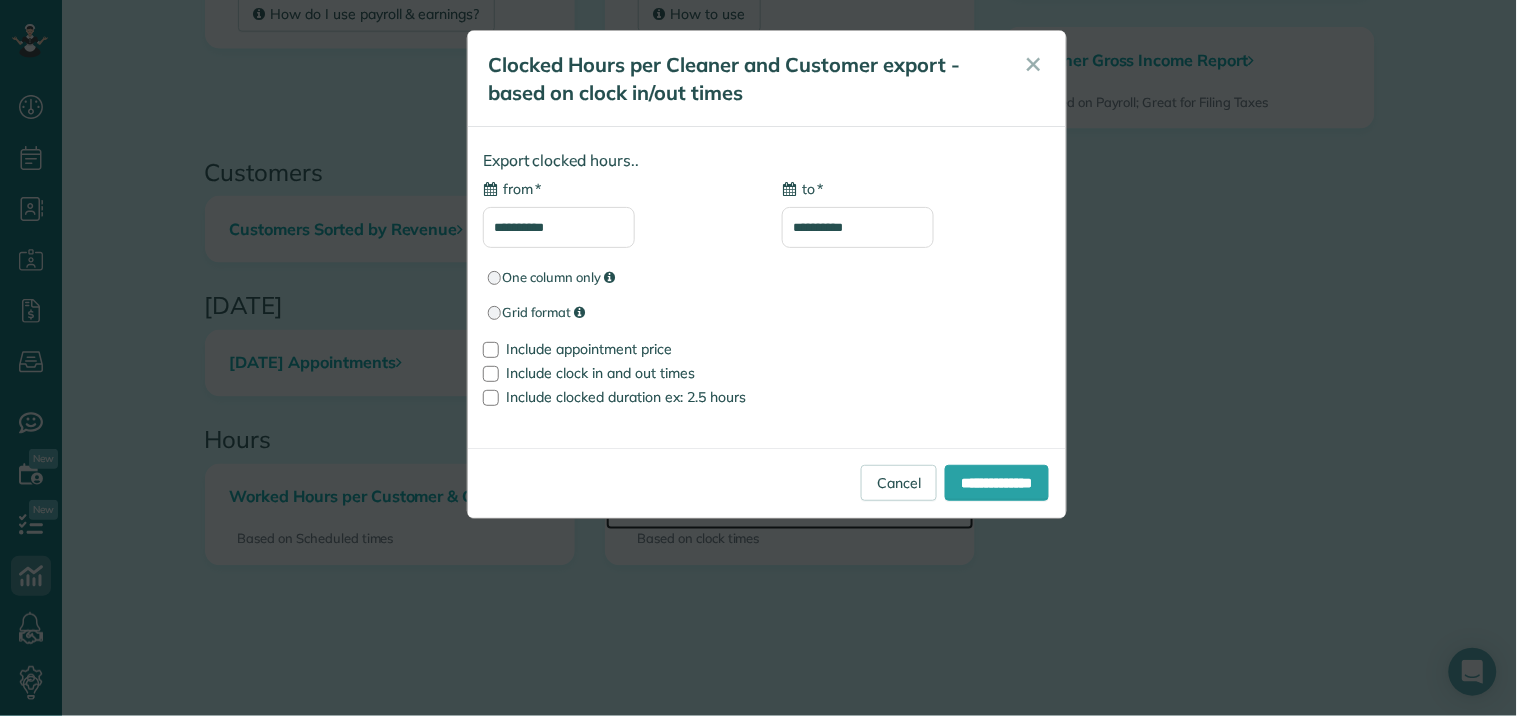 type on "**********" 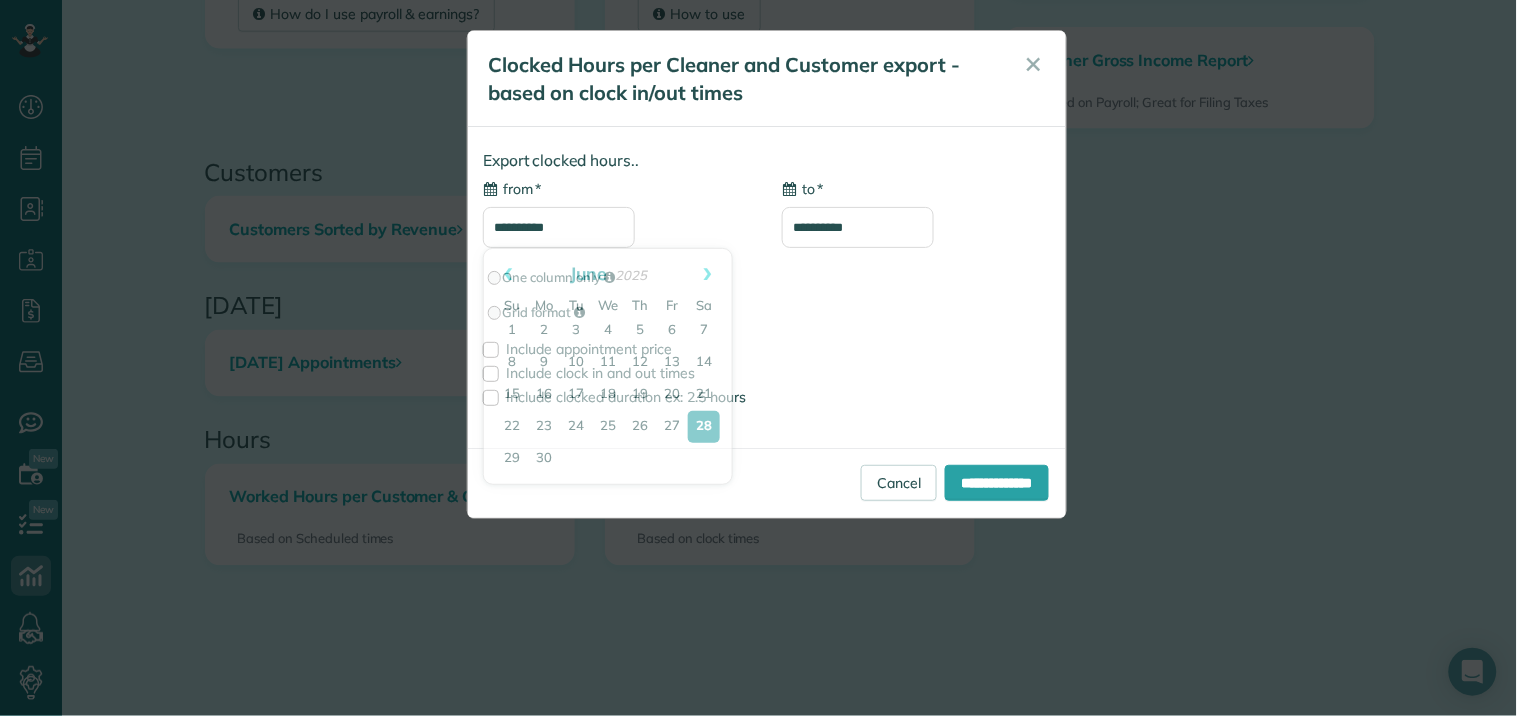 click on "**********" at bounding box center [559, 227] 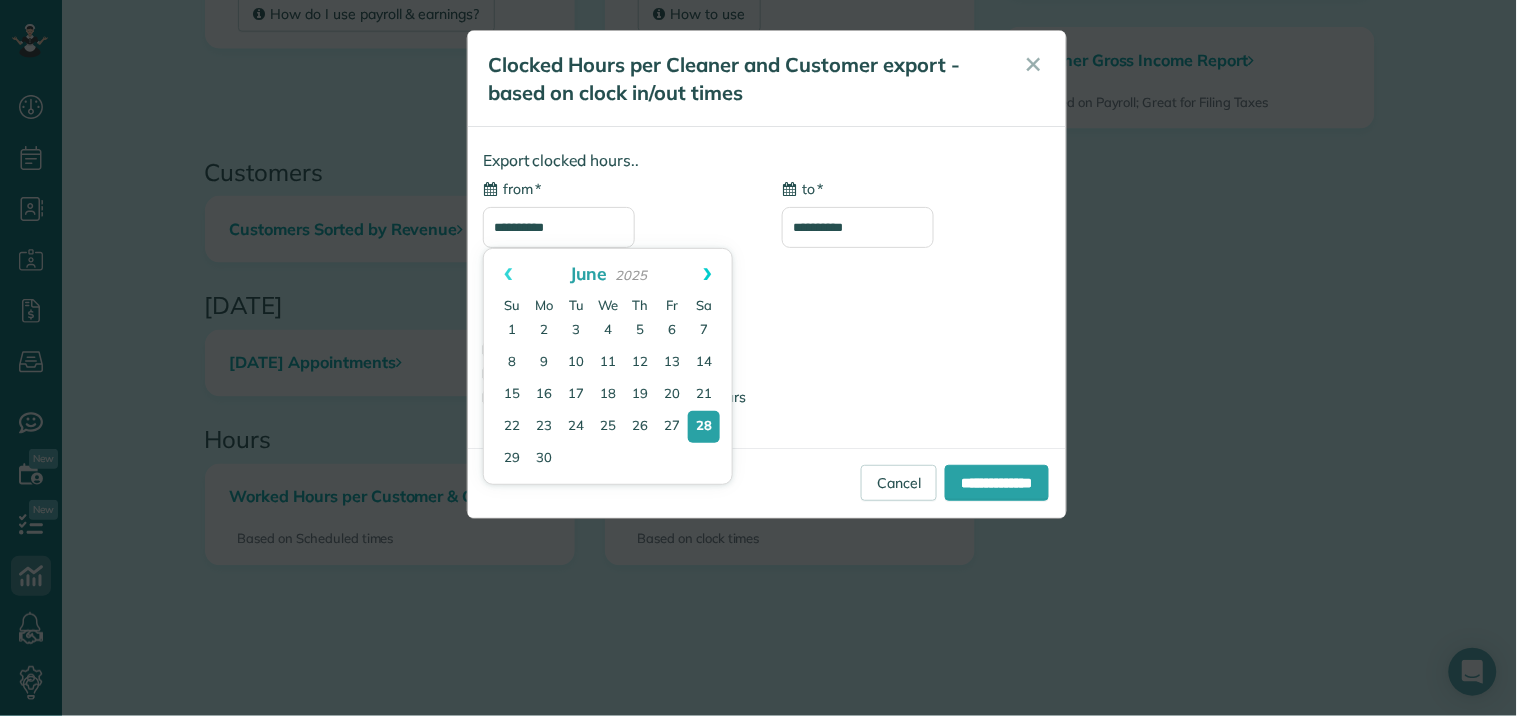click on "Next" at bounding box center (708, 274) 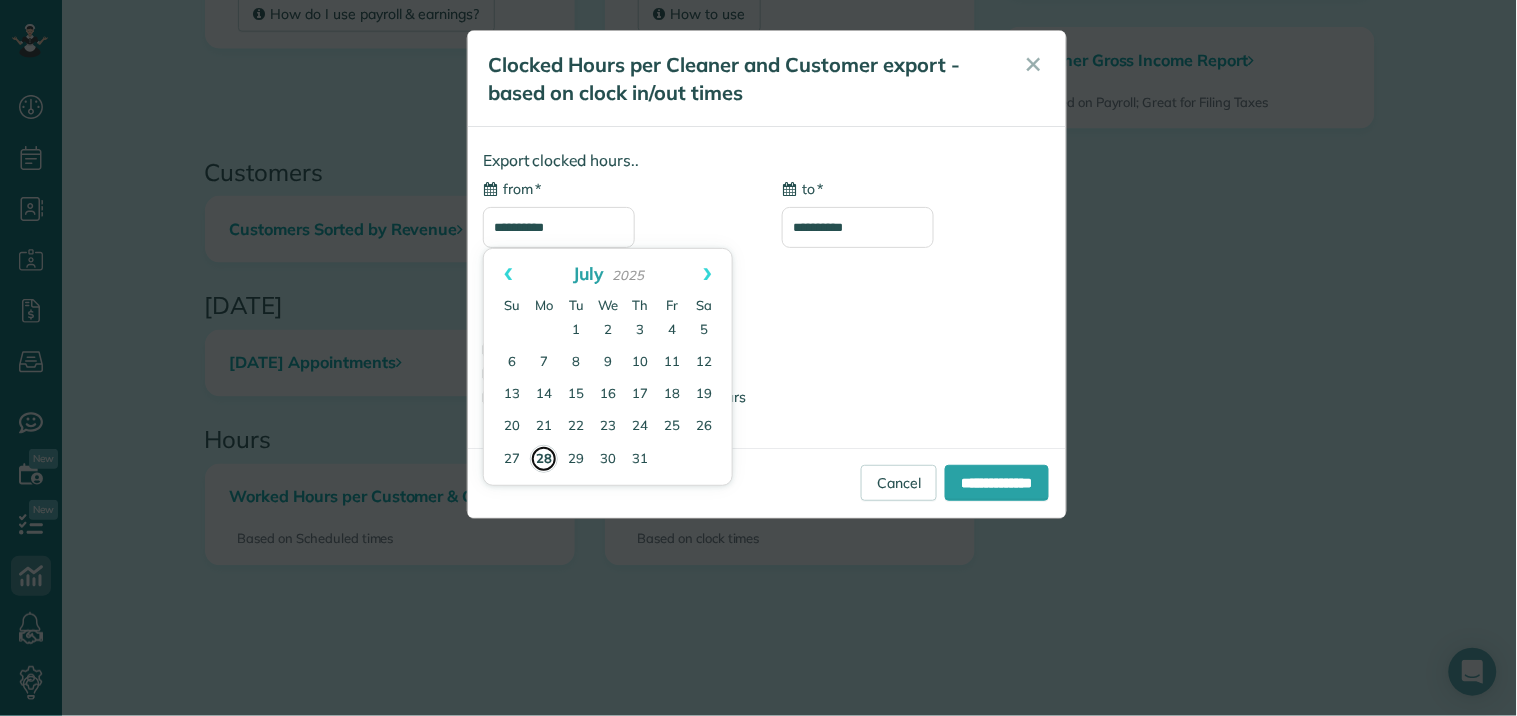 click on "28" at bounding box center [544, 459] 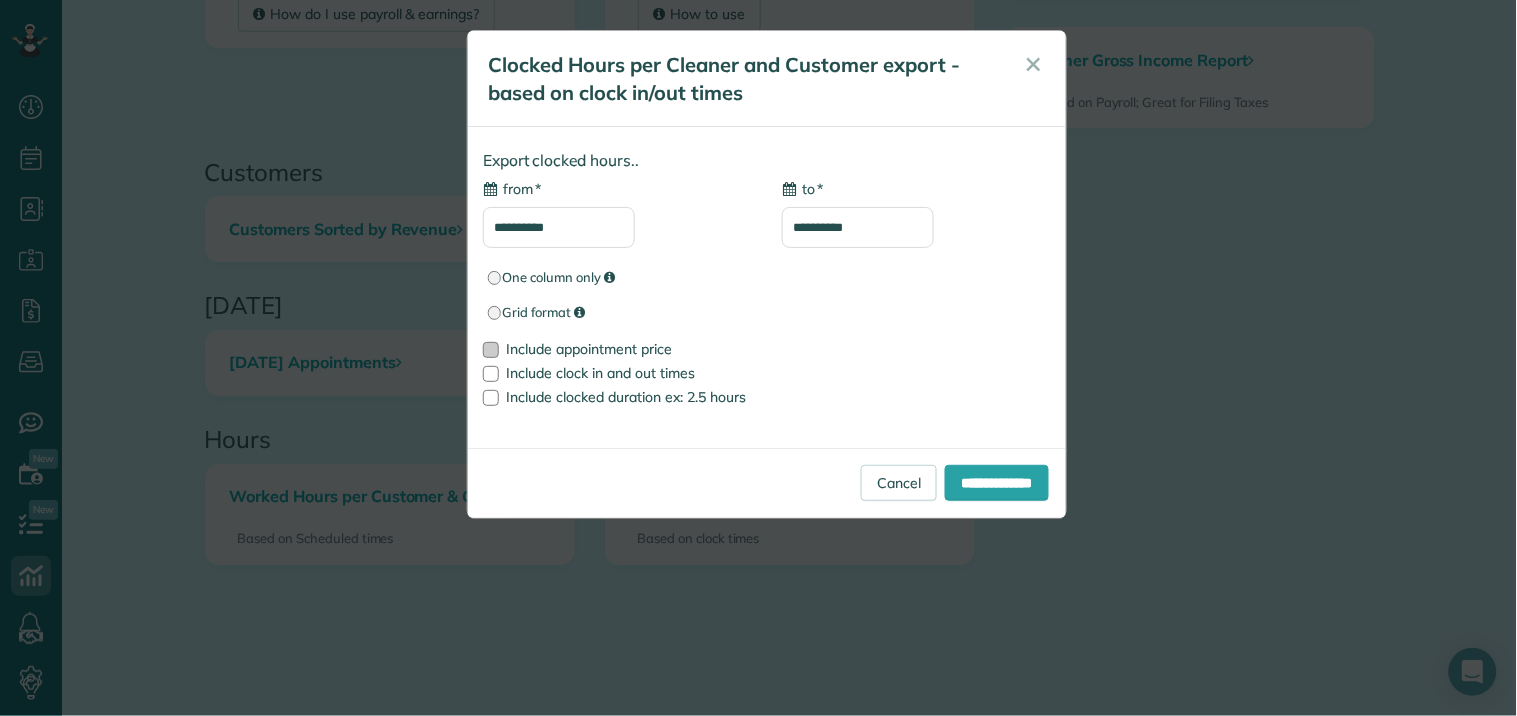 click at bounding box center (491, 350) 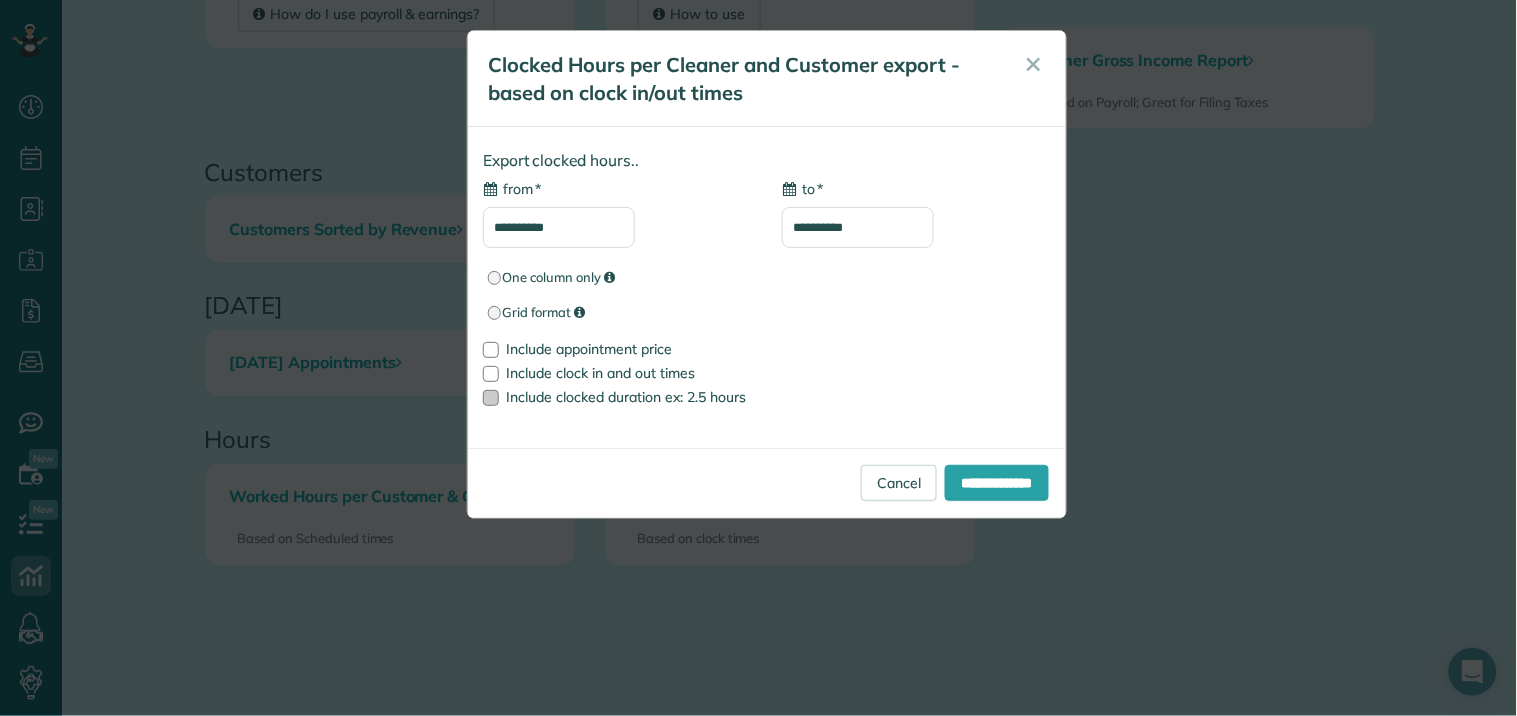 click at bounding box center (491, 398) 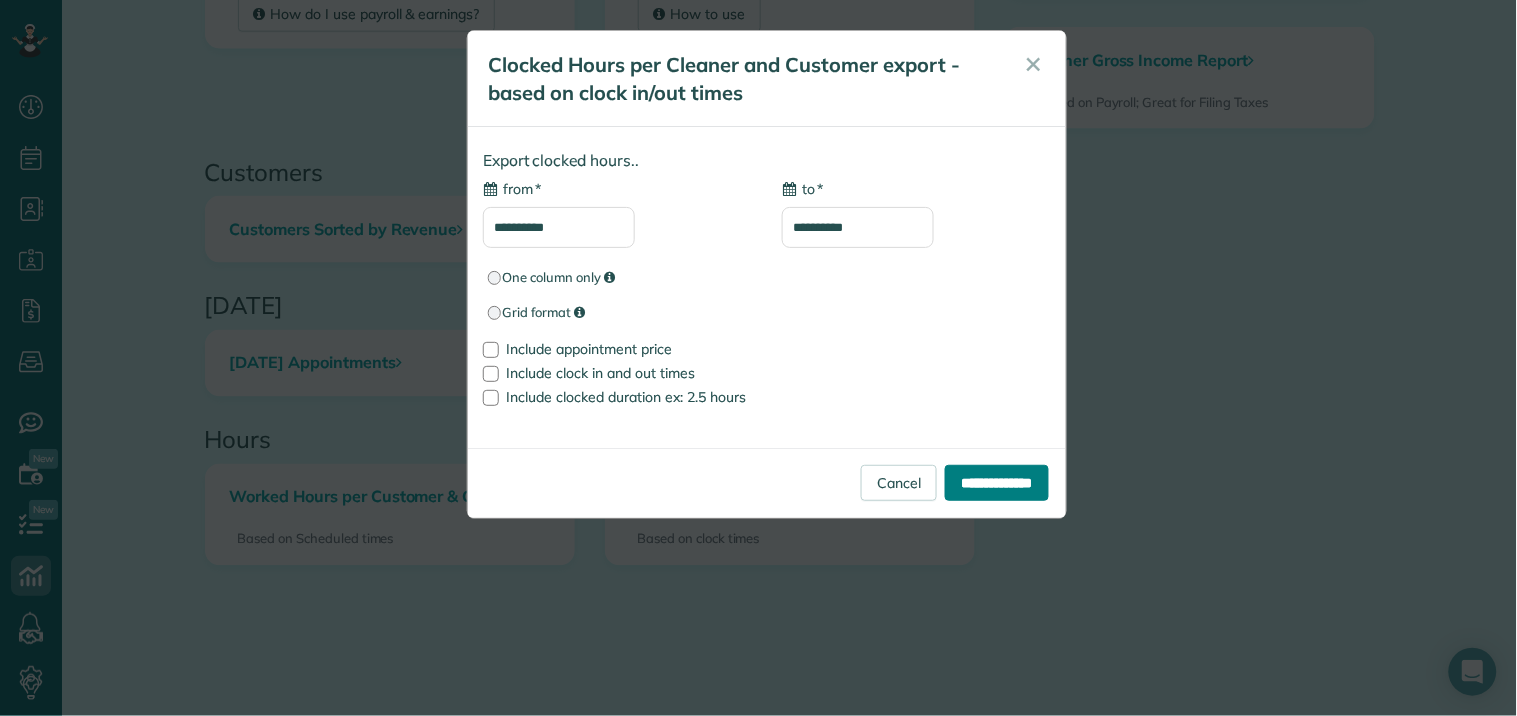 click on "**********" at bounding box center [997, 483] 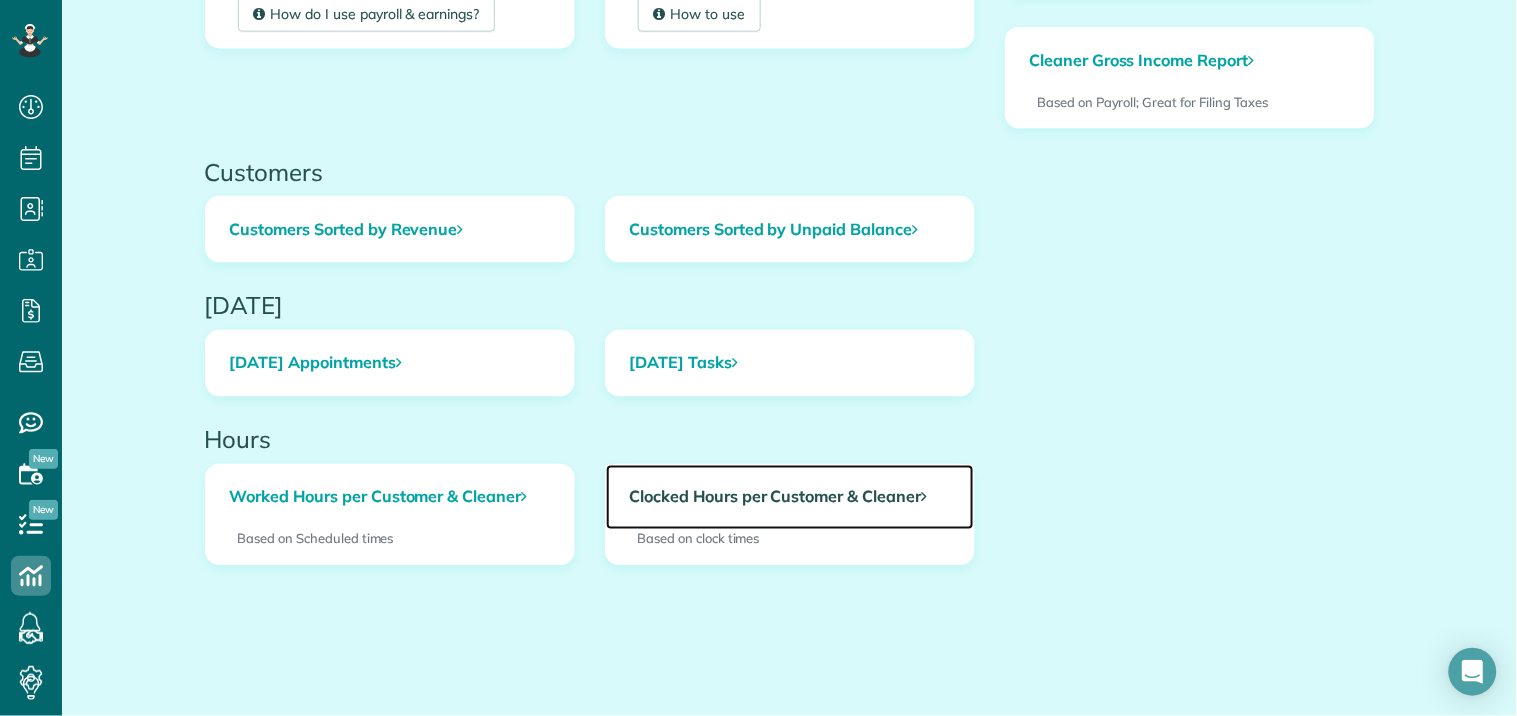click on "Clocked Hours per Customer & Cleaner" at bounding box center [790, 498] 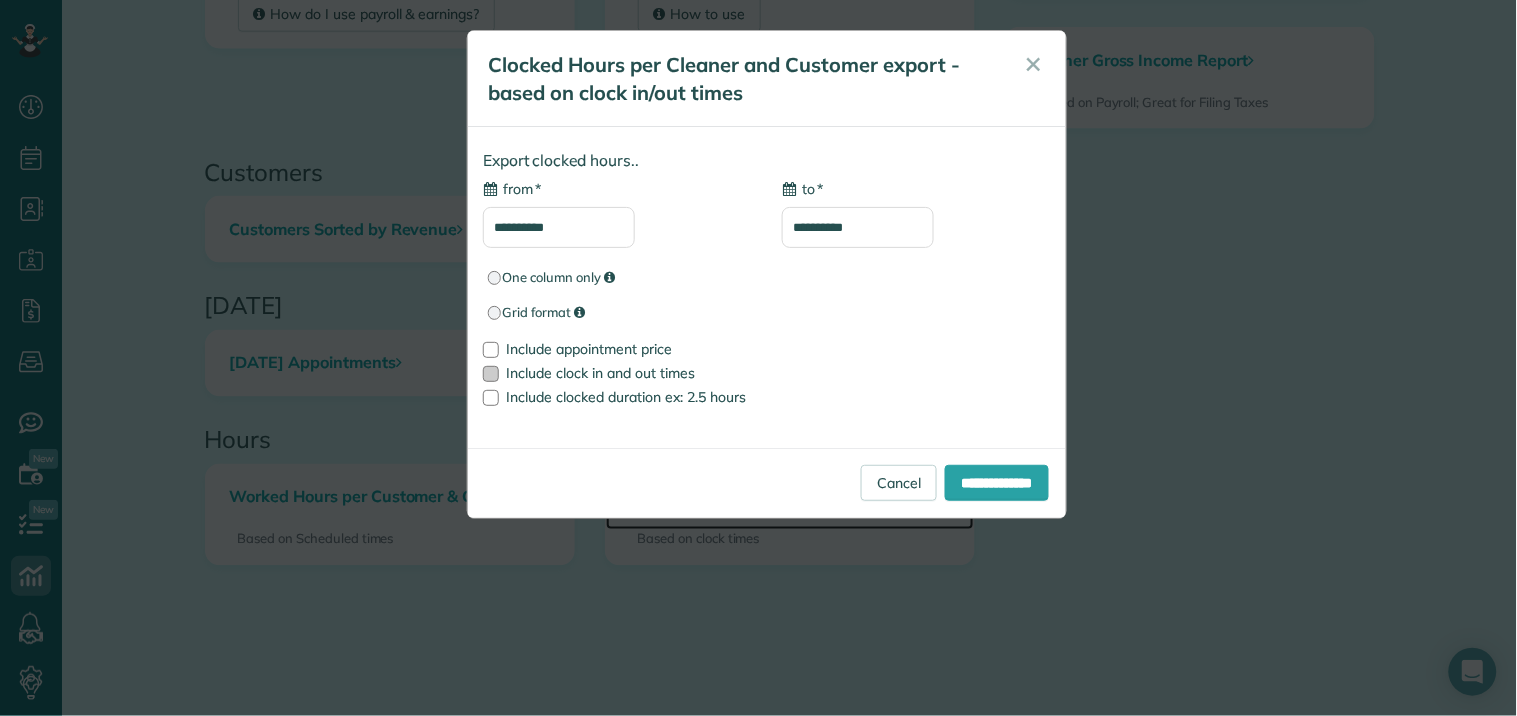 type on "**********" 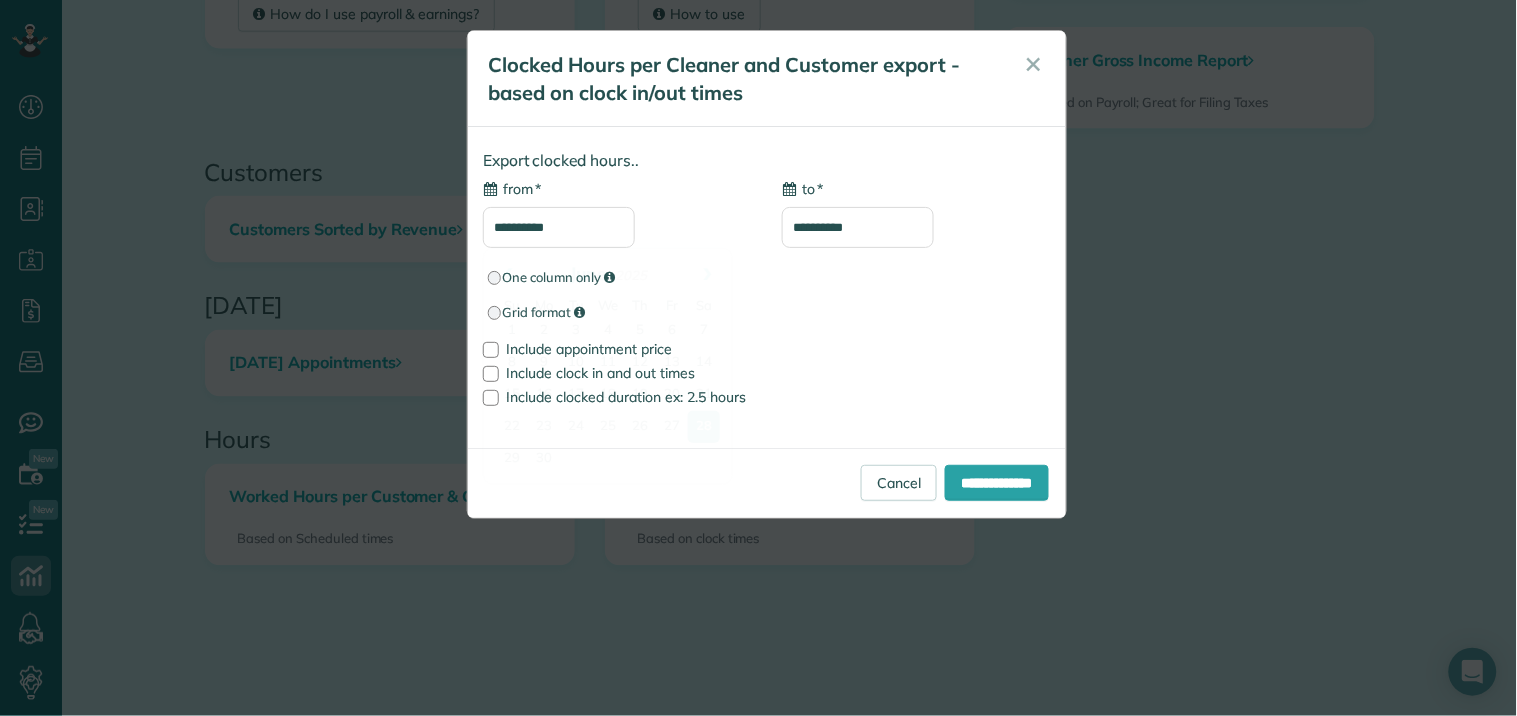 click on "**********" at bounding box center [559, 227] 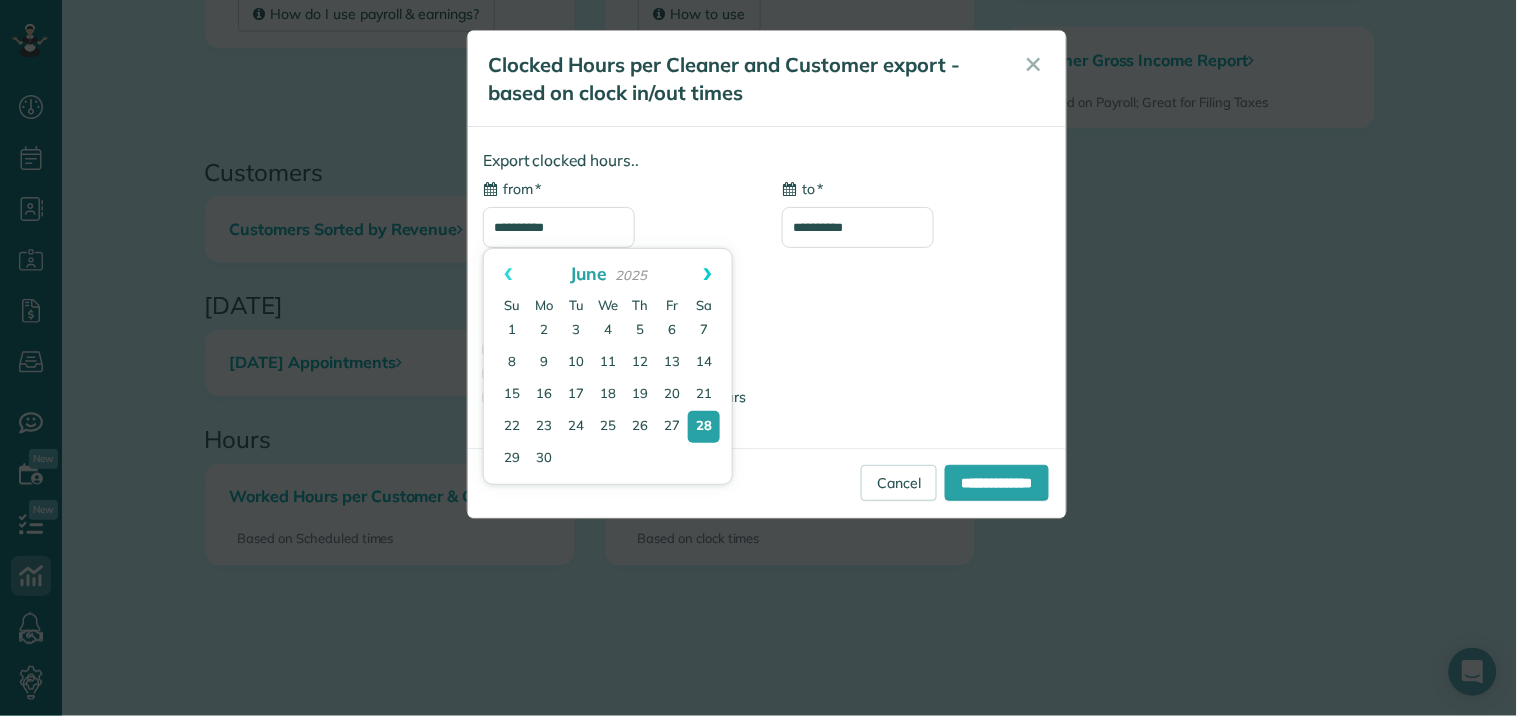 click on "Next" at bounding box center (708, 274) 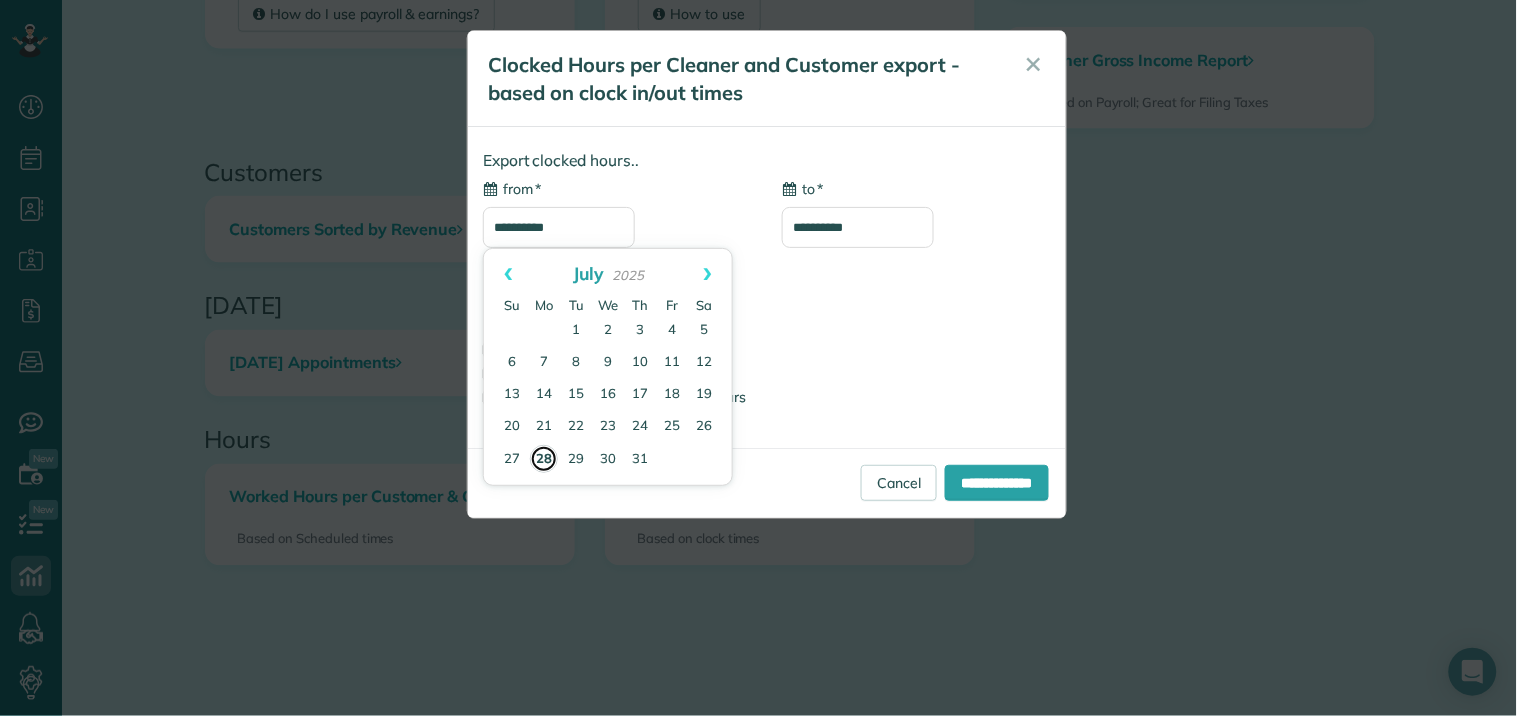 click on "28" at bounding box center (544, 459) 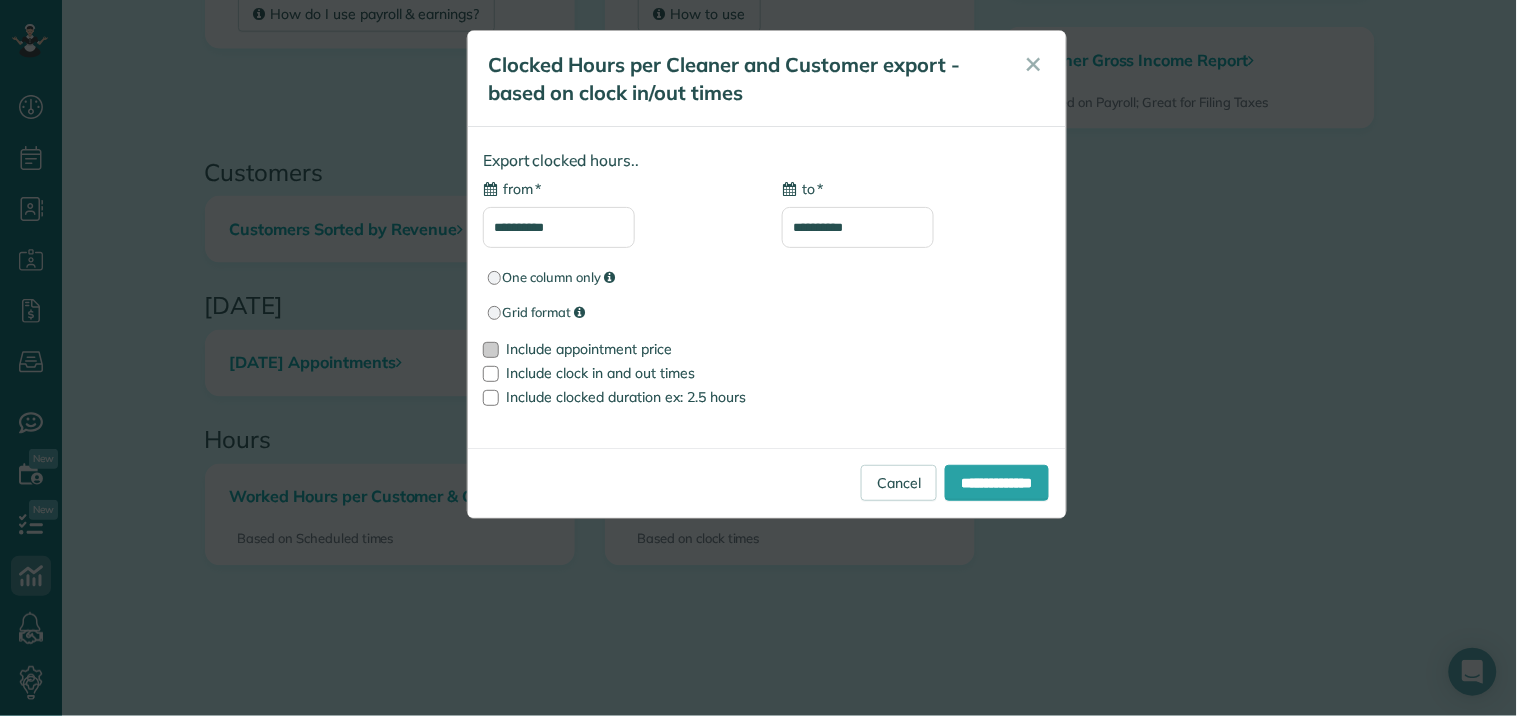 click at bounding box center [491, 350] 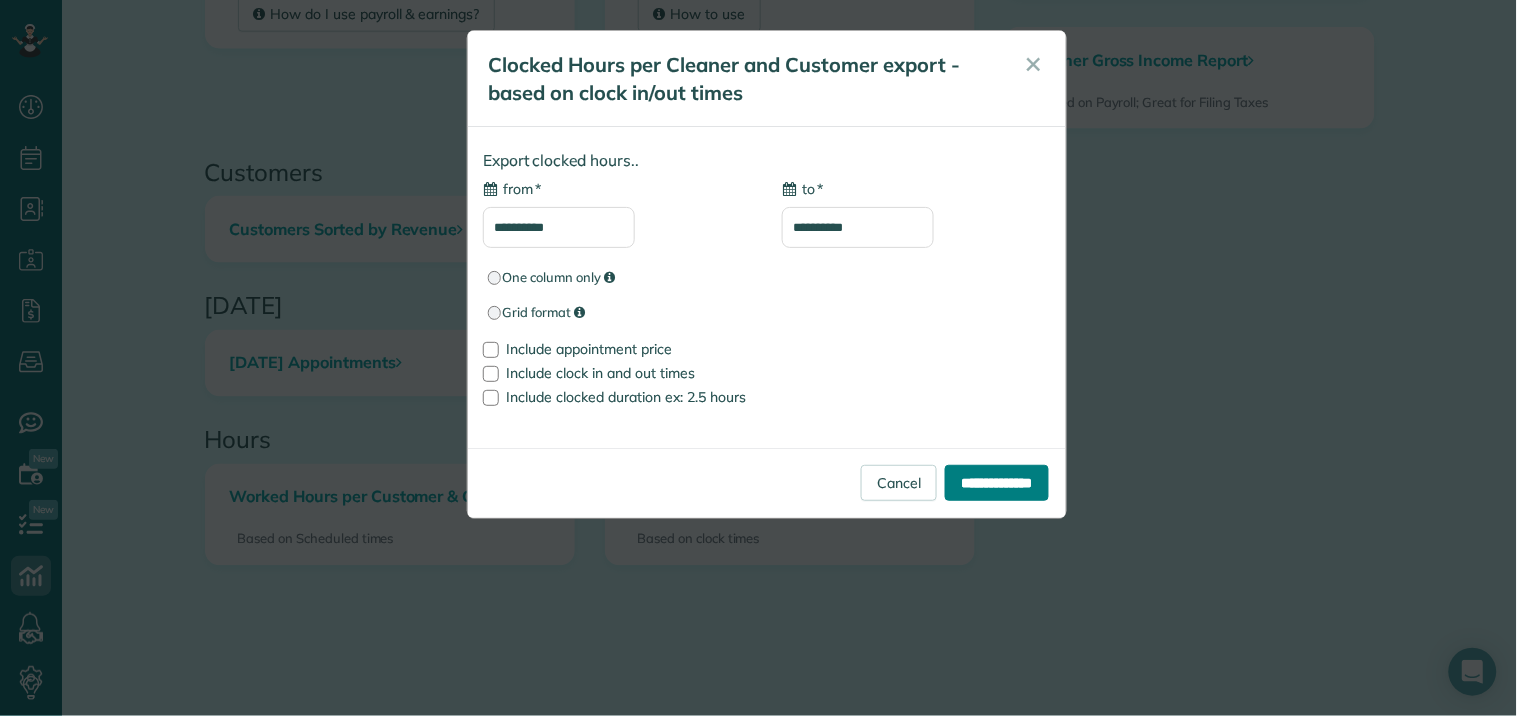 click on "**********" at bounding box center (997, 483) 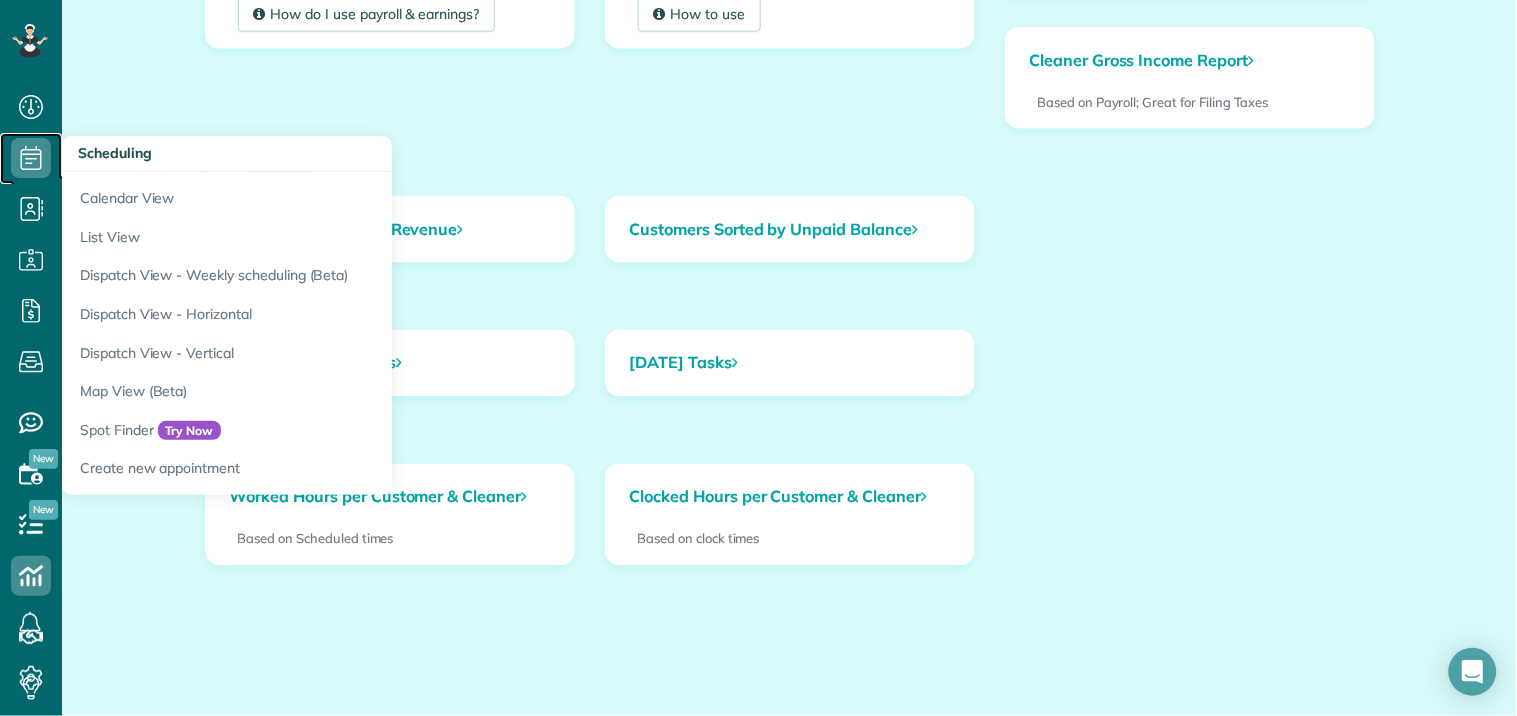 click 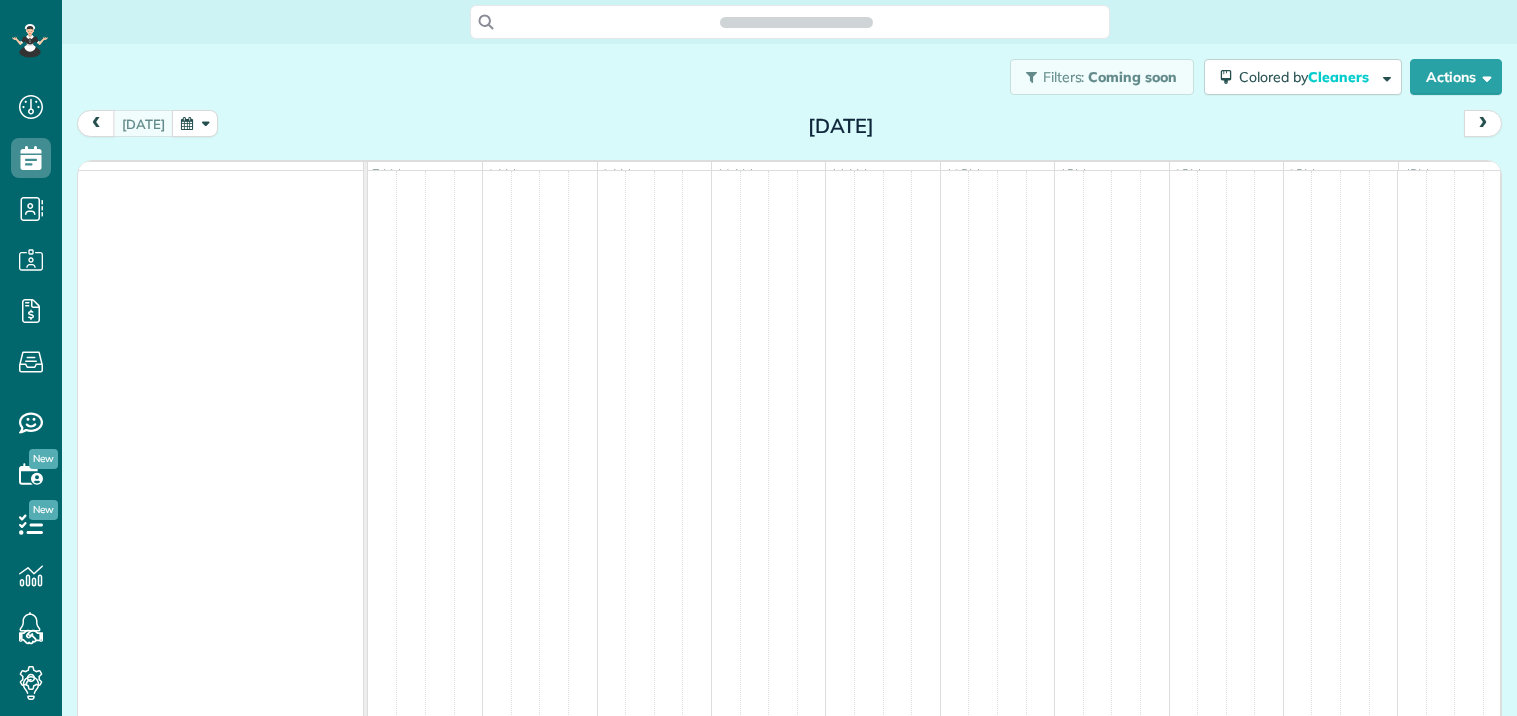 scroll, scrollTop: 0, scrollLeft: 0, axis: both 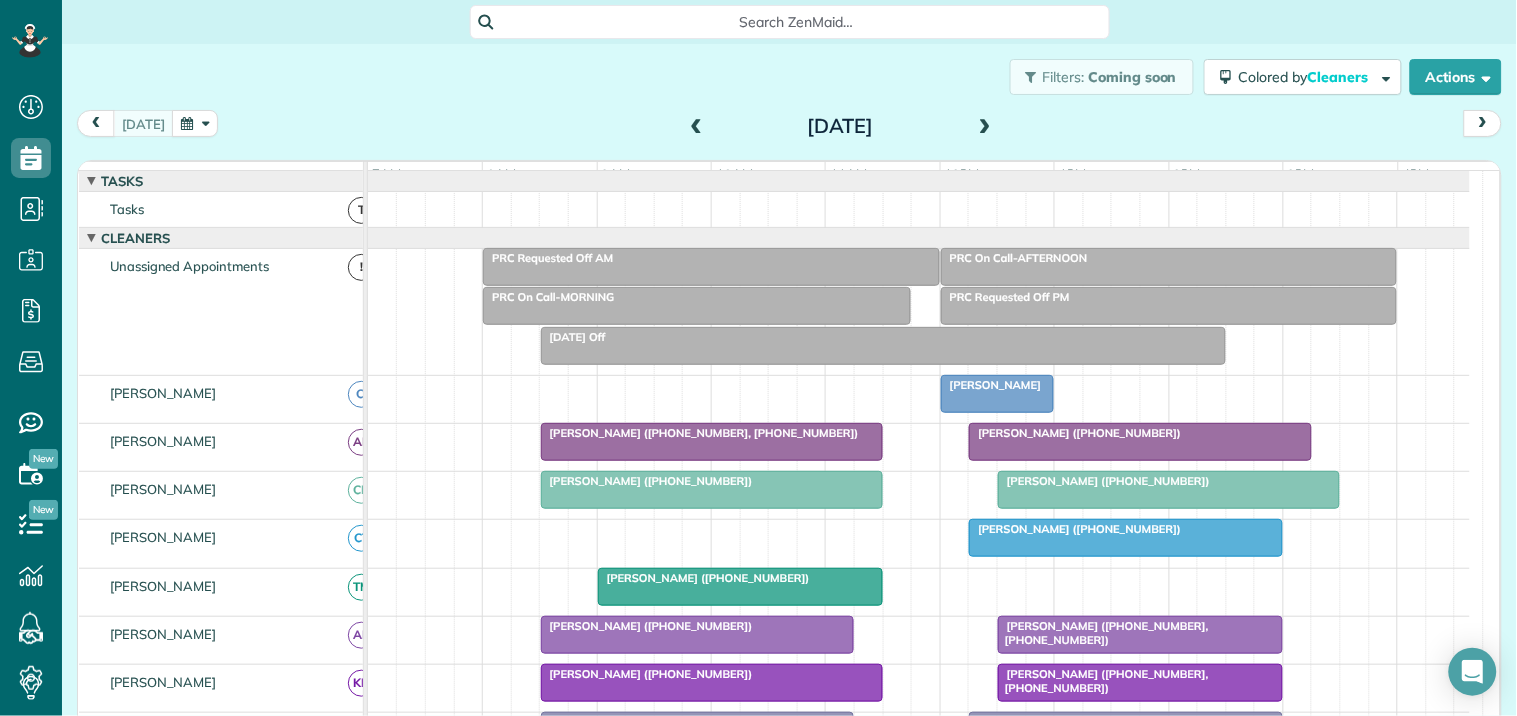 click on "[PERSON_NAME] ([PHONE_NUMBER])" at bounding box center (1104, 481) 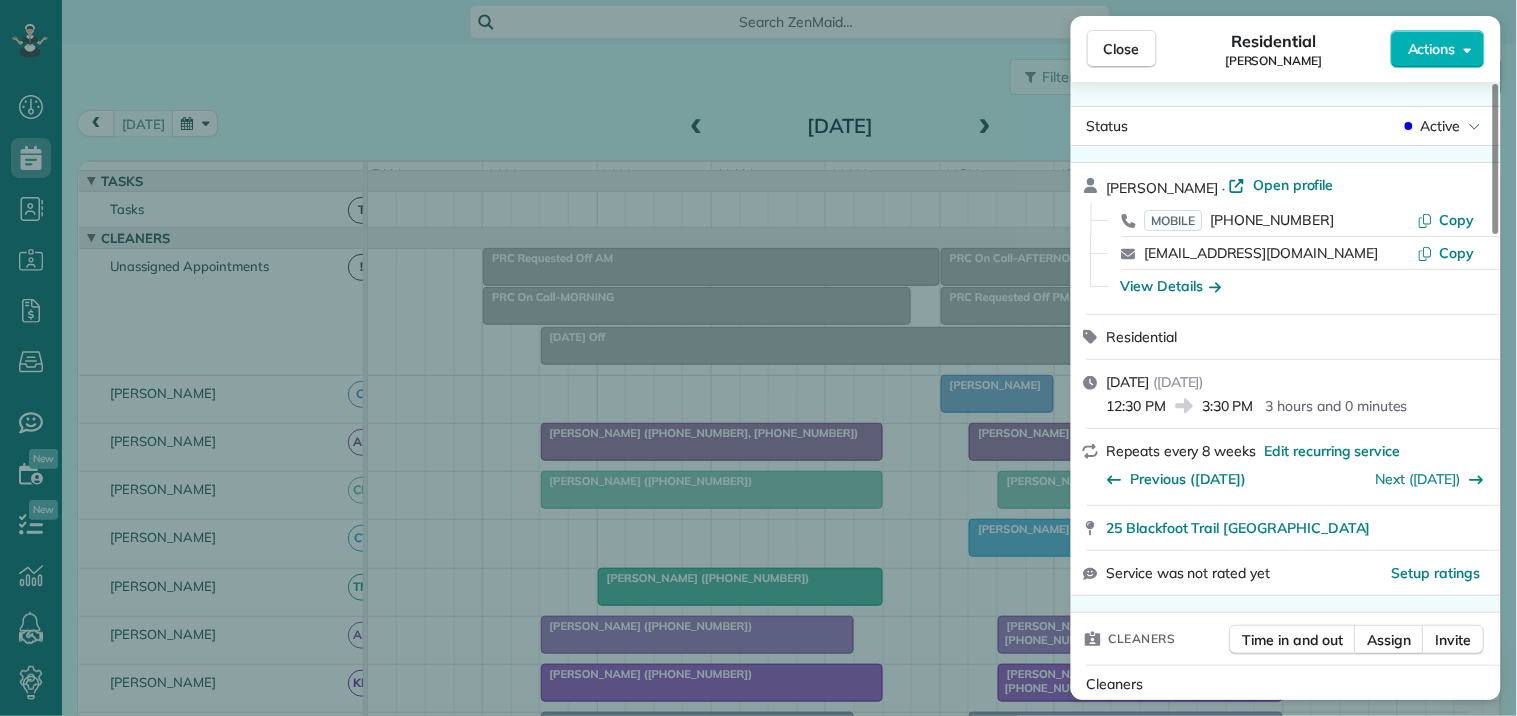 scroll, scrollTop: 333, scrollLeft: 0, axis: vertical 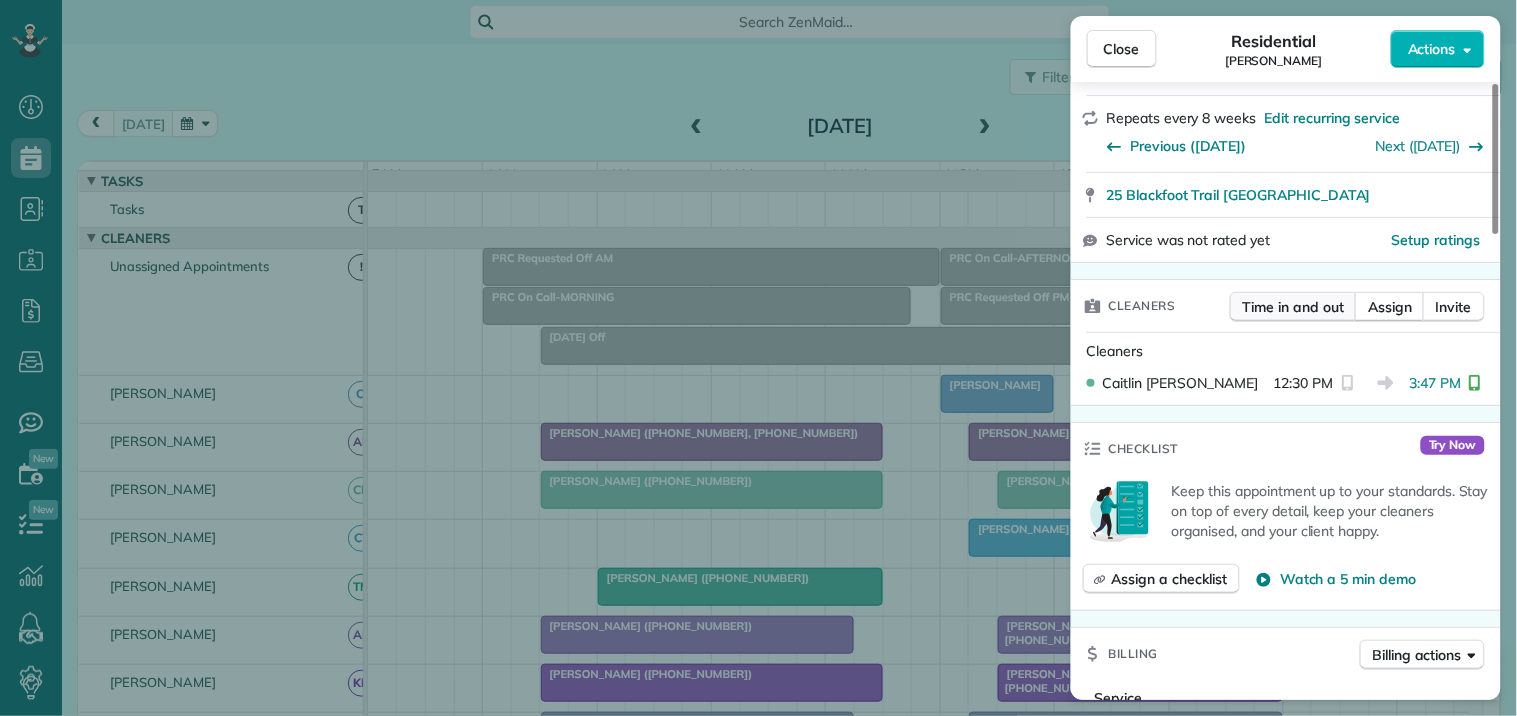click on "Time in and out" at bounding box center [1293, 307] 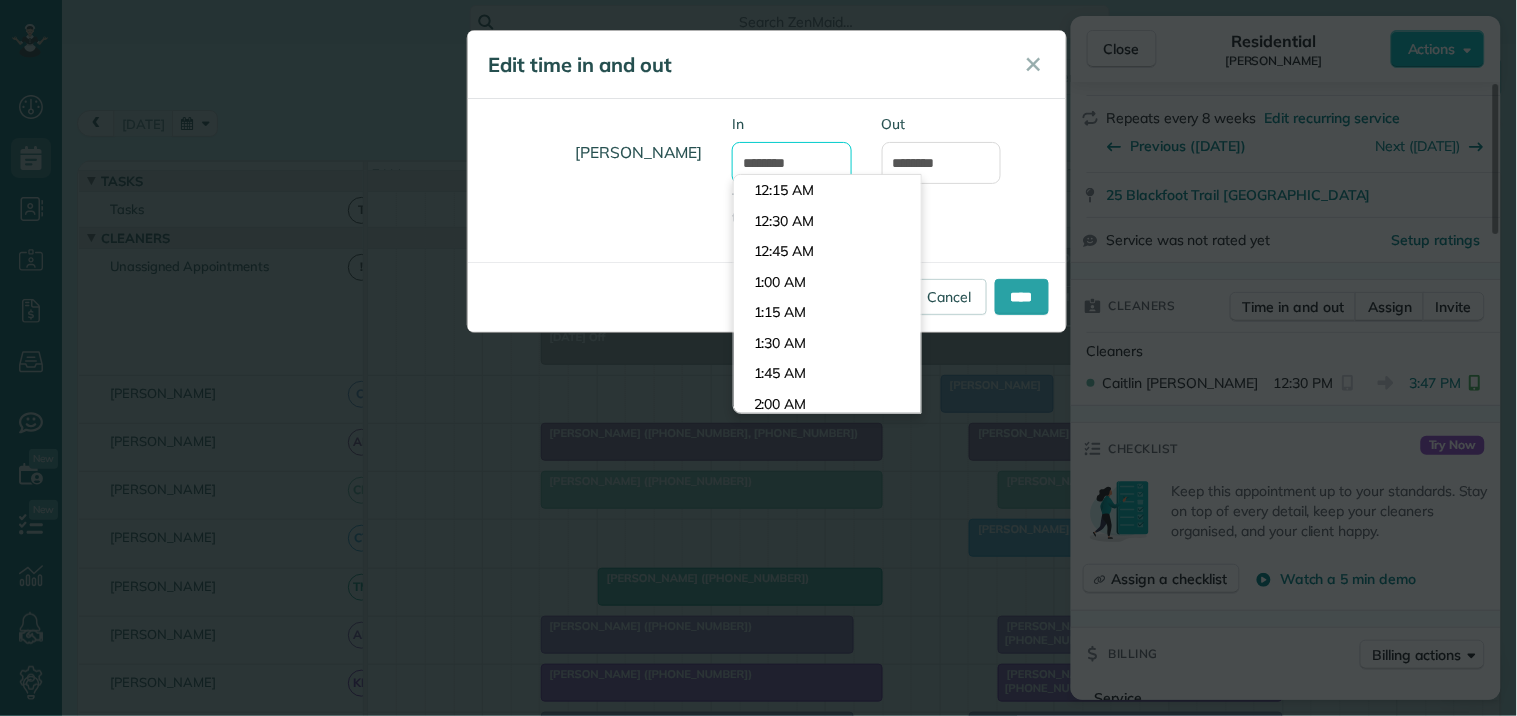 click on "********" at bounding box center (792, 163) 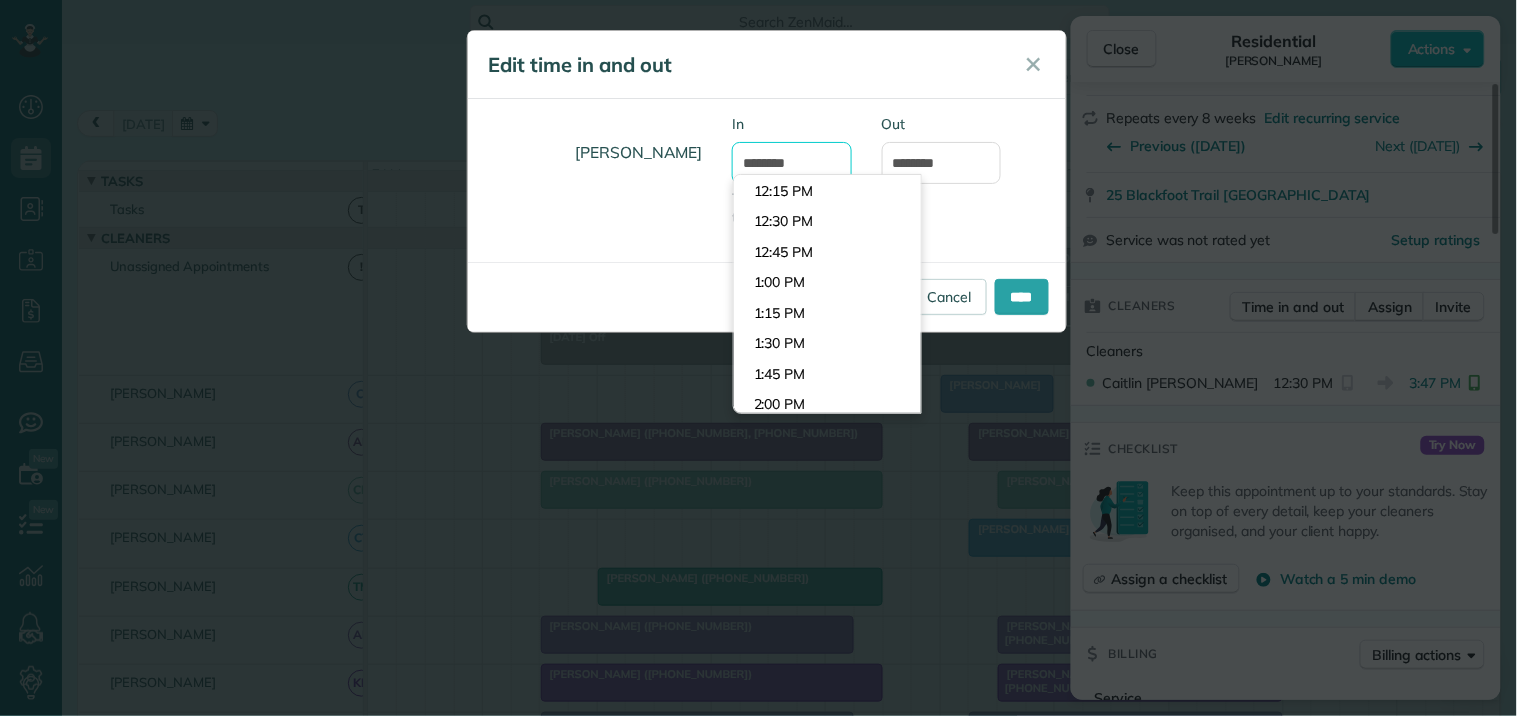 click on "********" at bounding box center [792, 163] 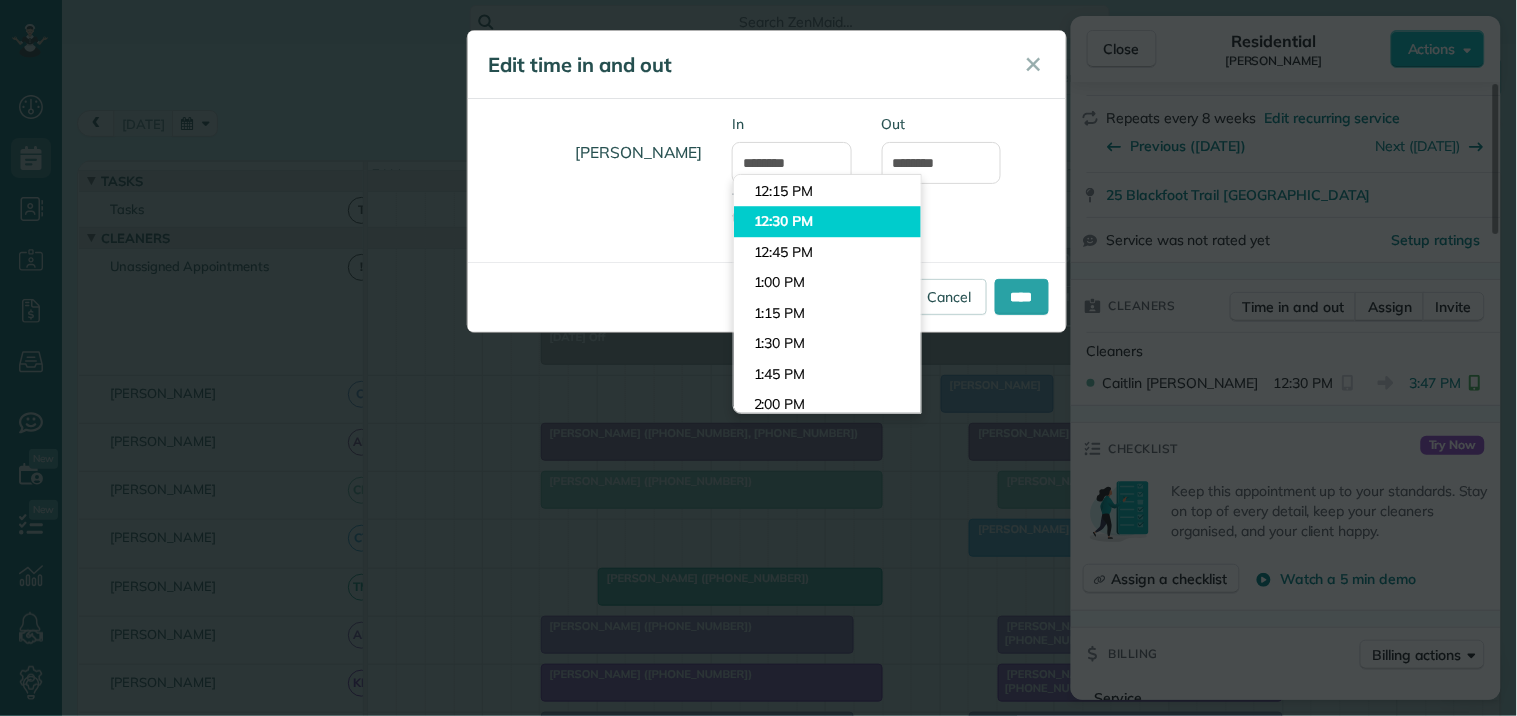 click on "12:30 PM" at bounding box center (827, 221) 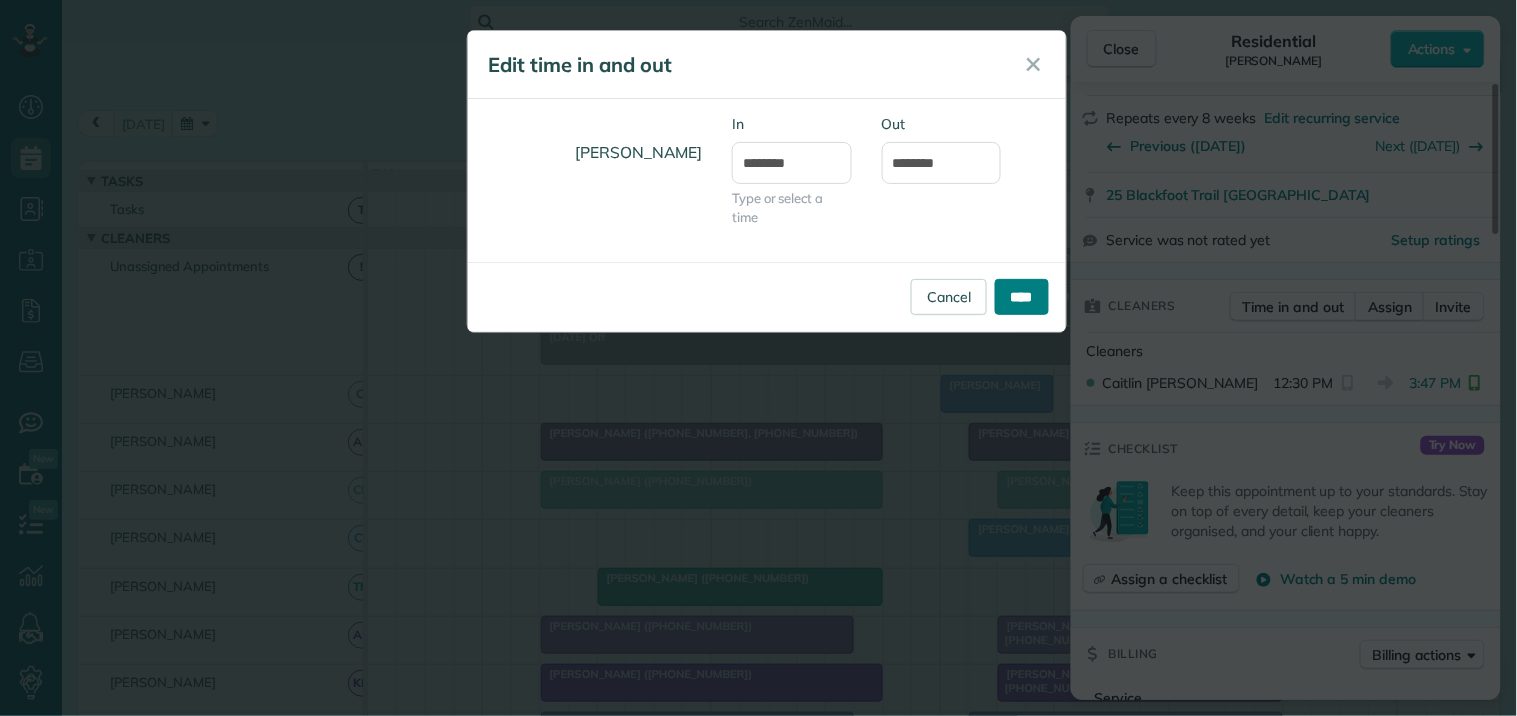 click on "****" at bounding box center (1022, 297) 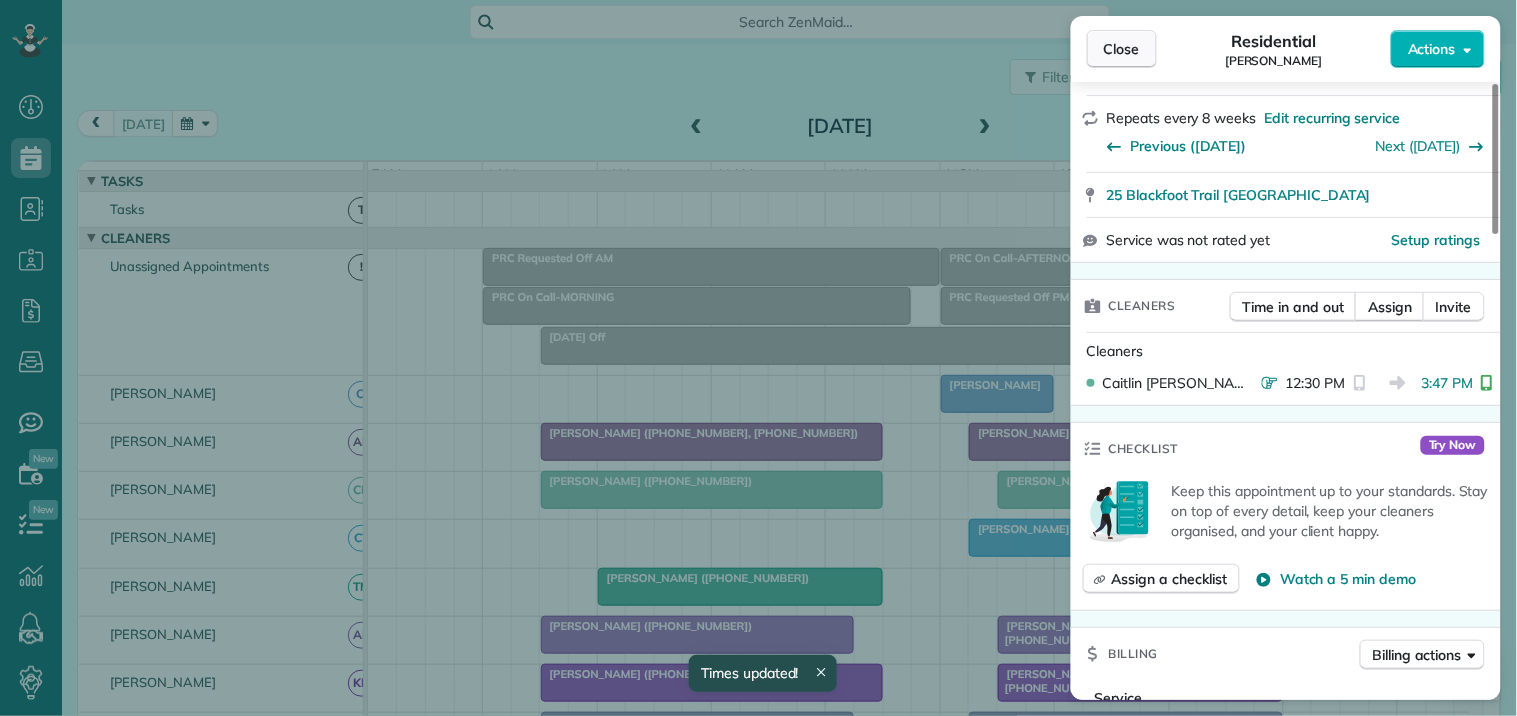 click on "Close" at bounding box center [1122, 49] 